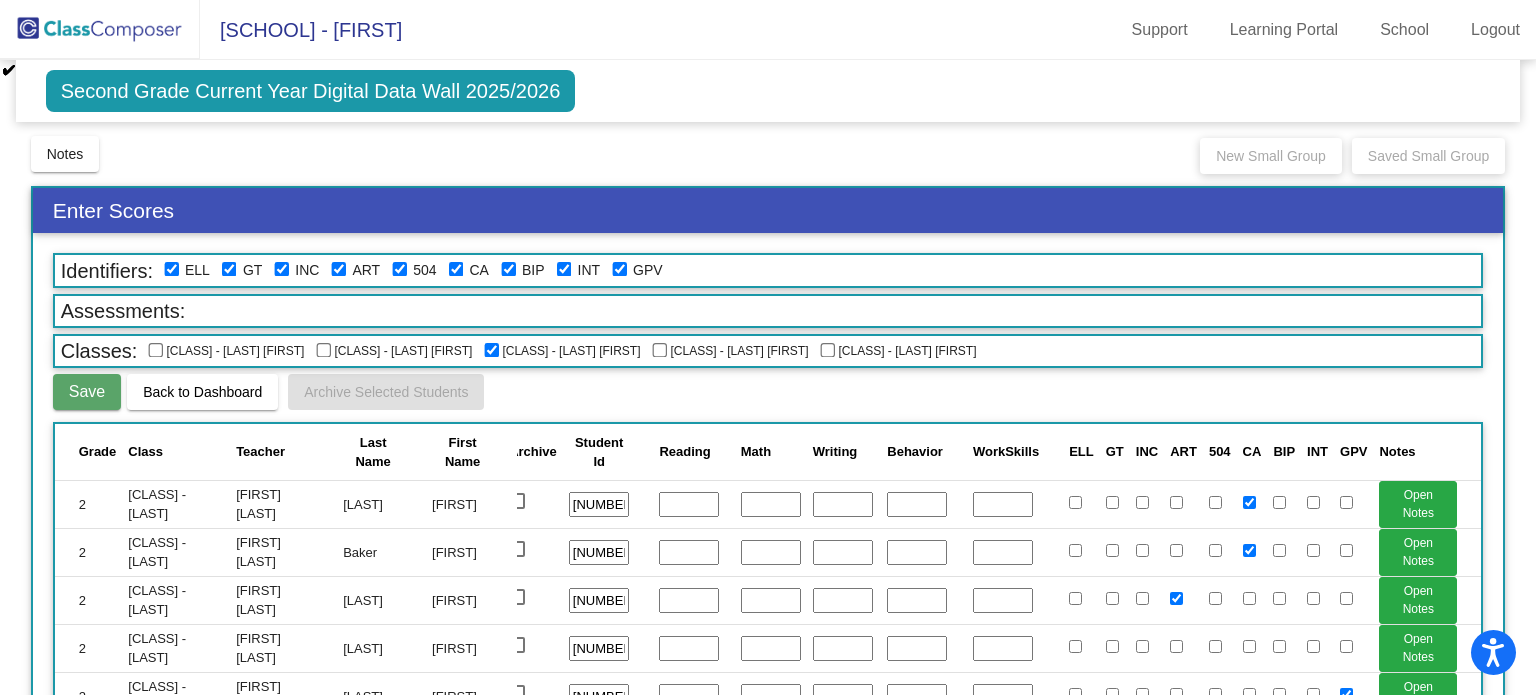 scroll, scrollTop: 0, scrollLeft: 0, axis: both 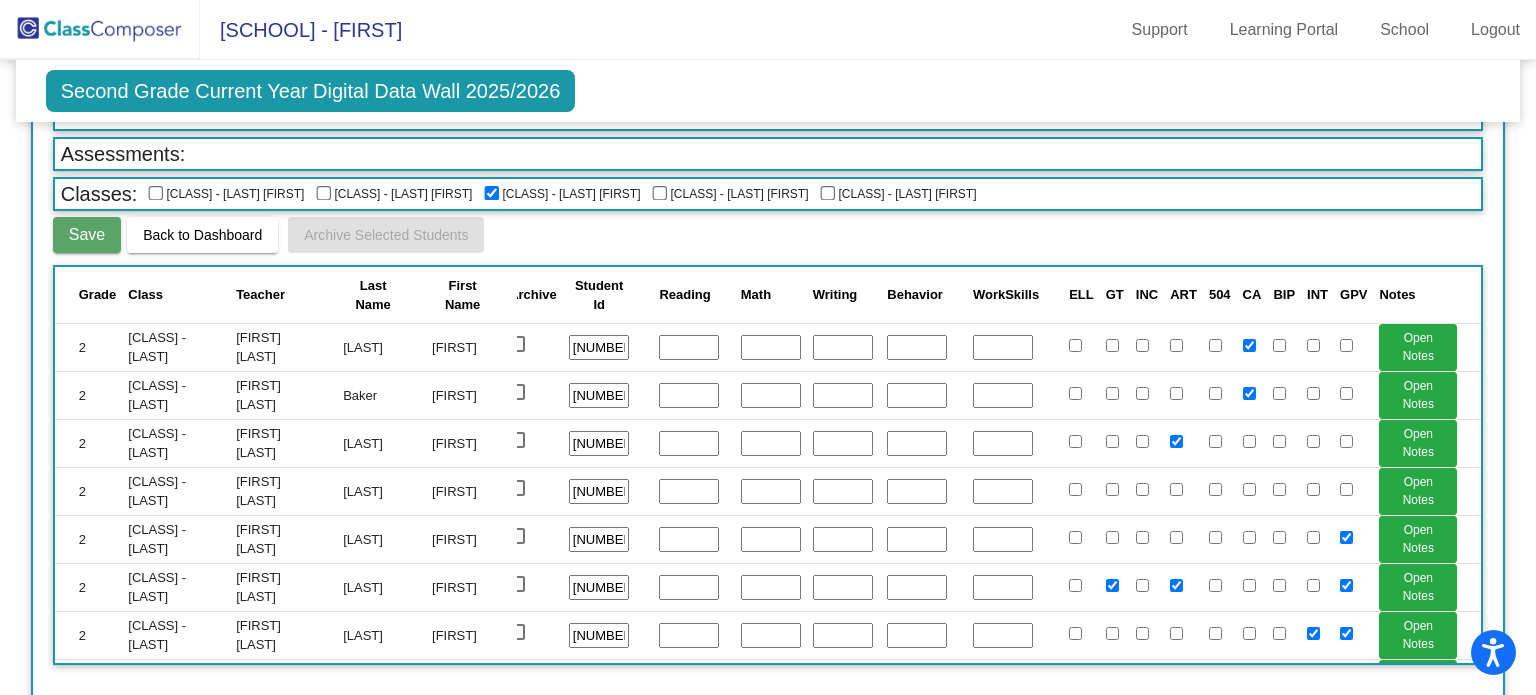 click on "CA" at bounding box center [1252, 294] 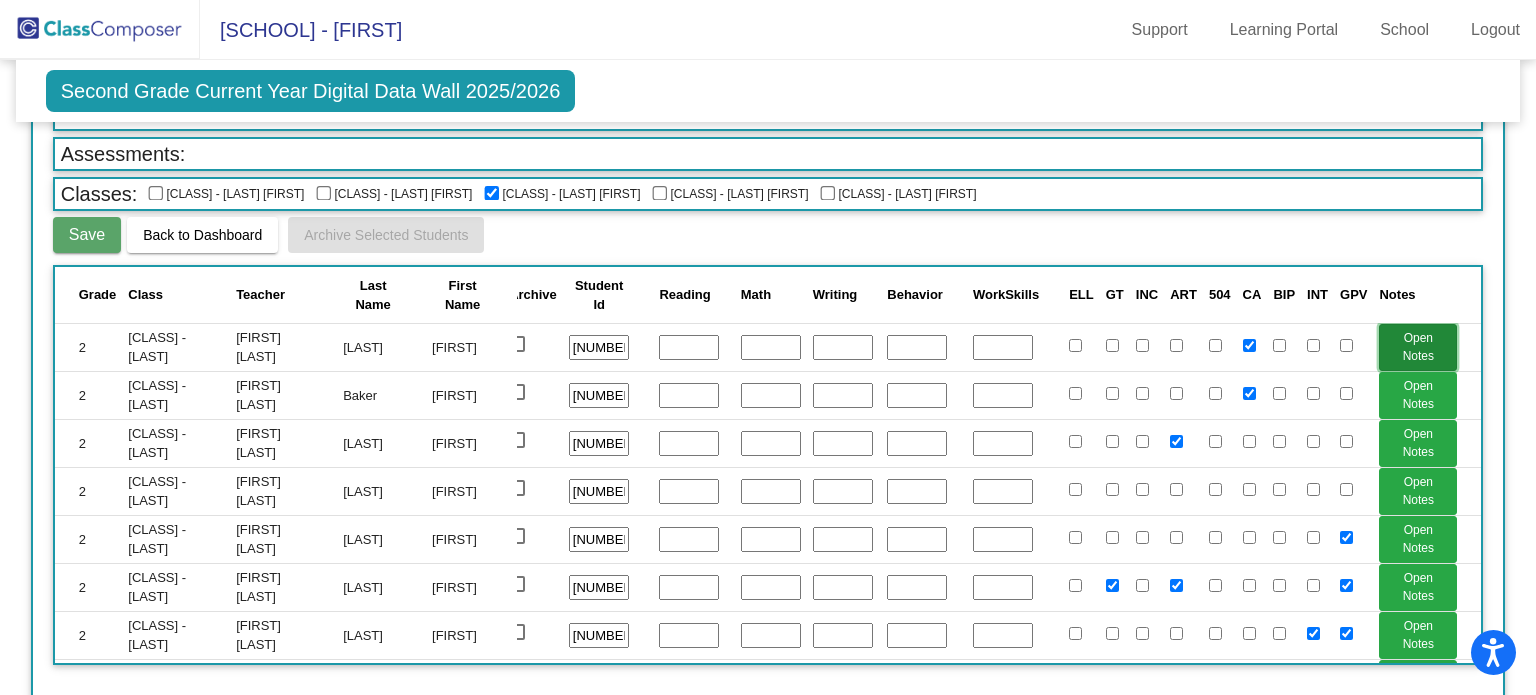 click on "Open Notes" 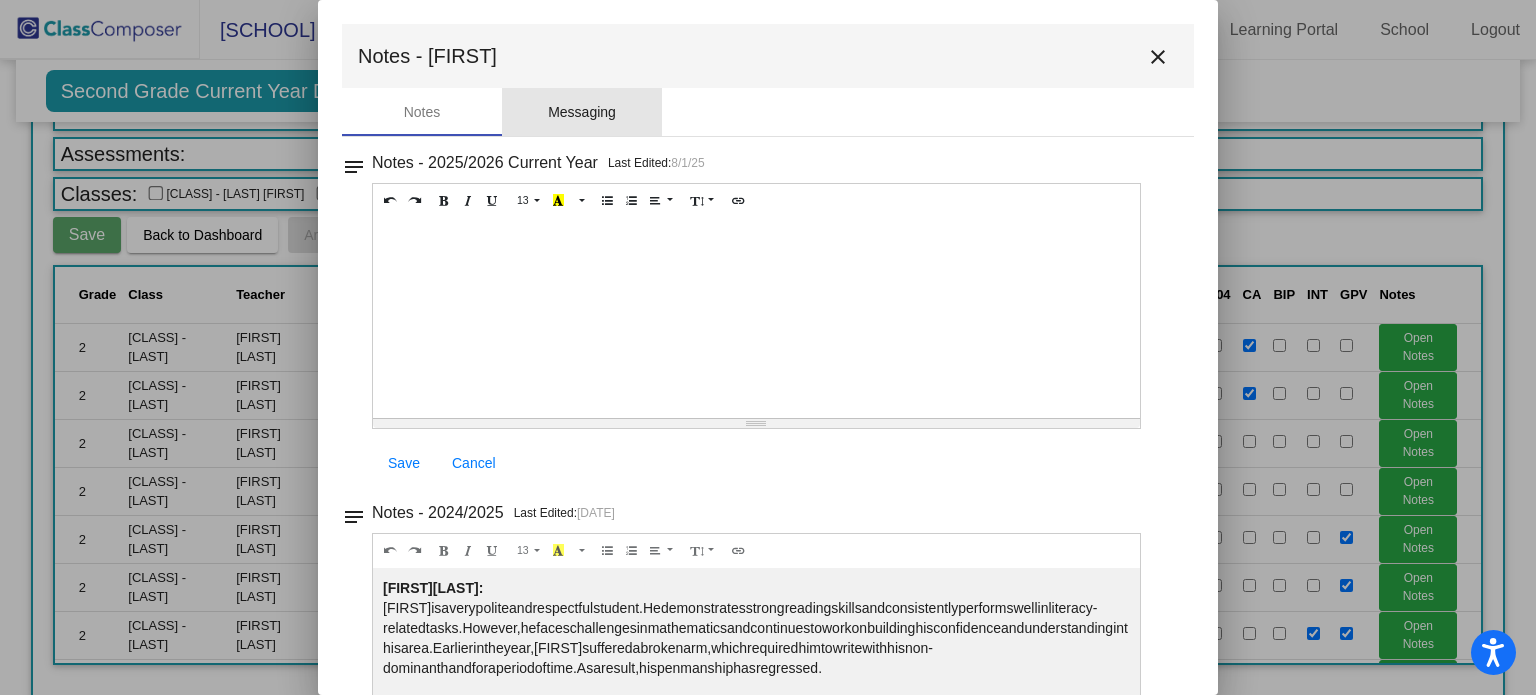 click on "Messaging" at bounding box center [582, 112] 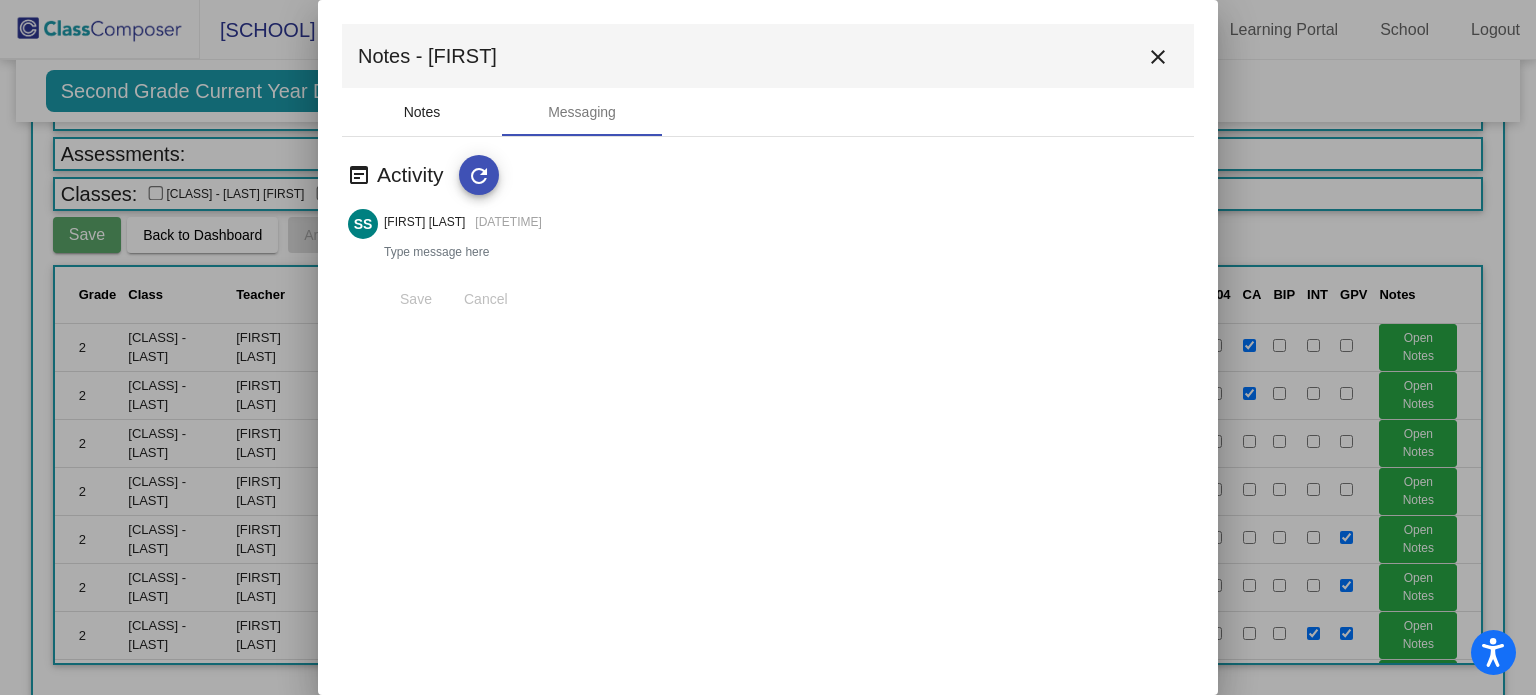 click on "Notes" at bounding box center [422, 112] 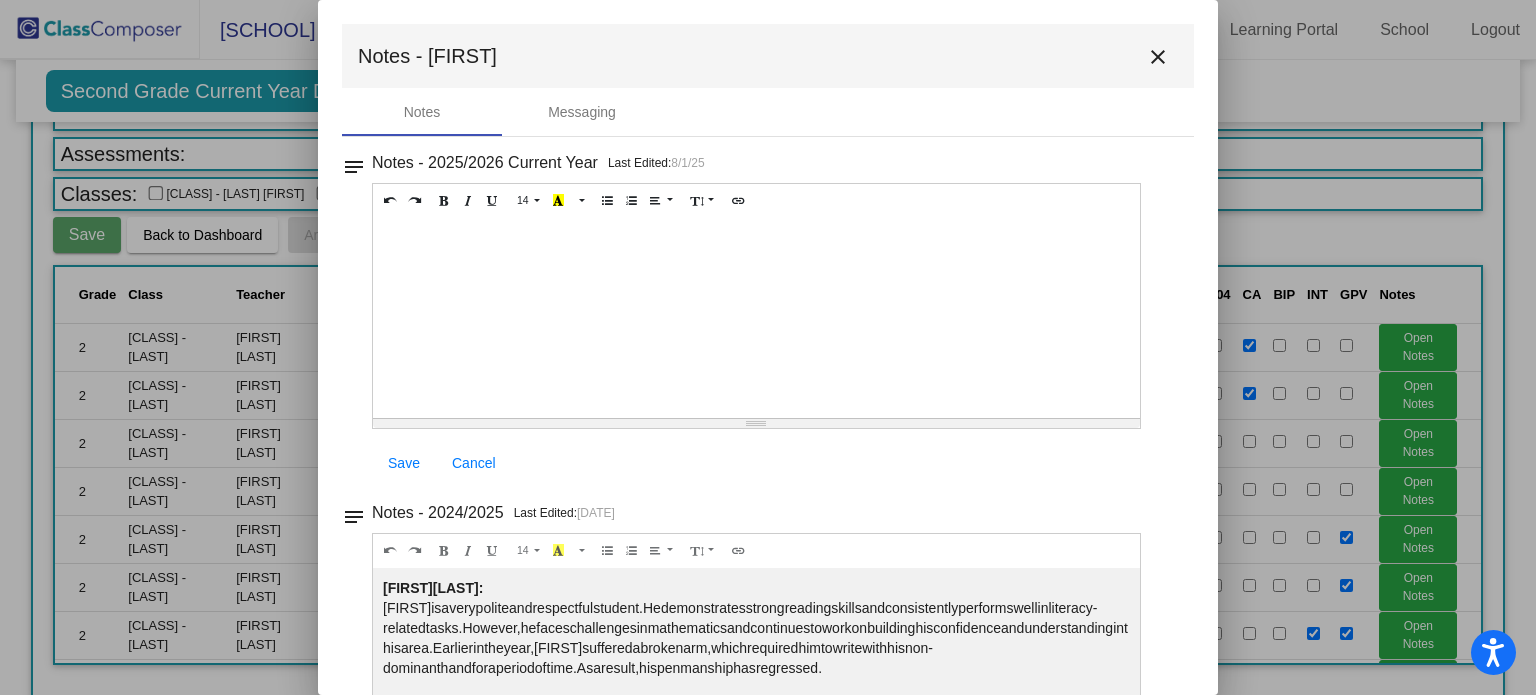 click on "close" at bounding box center (1158, 56) 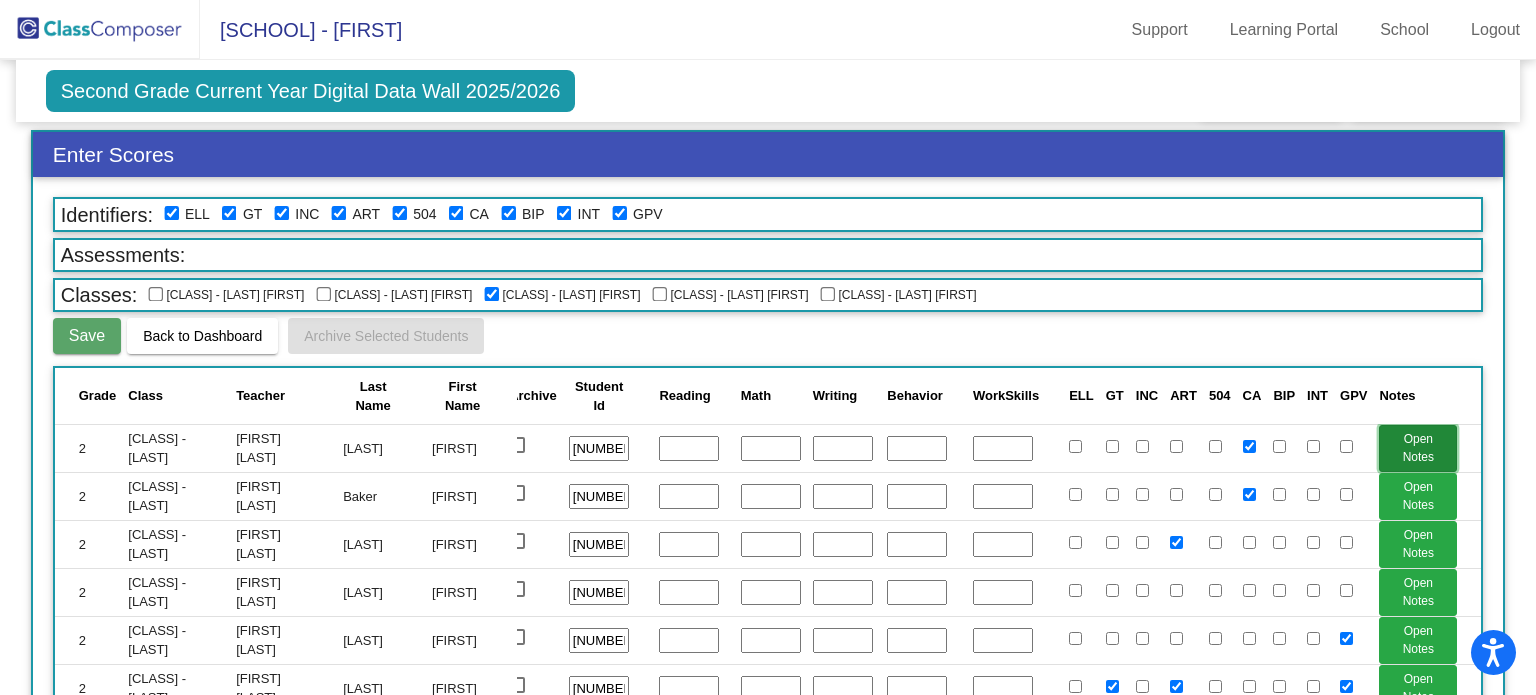 scroll, scrollTop: 1, scrollLeft: 0, axis: vertical 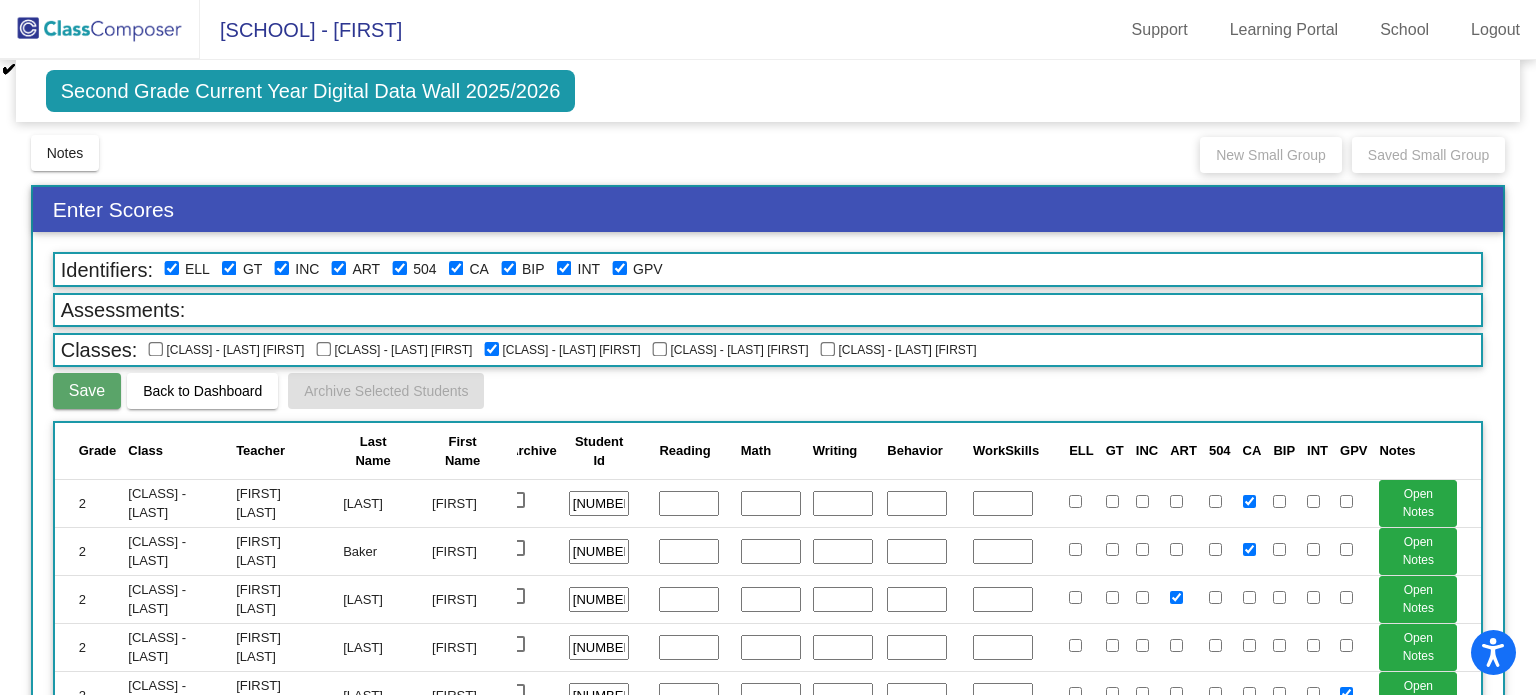 click on "Back to Dashboard" 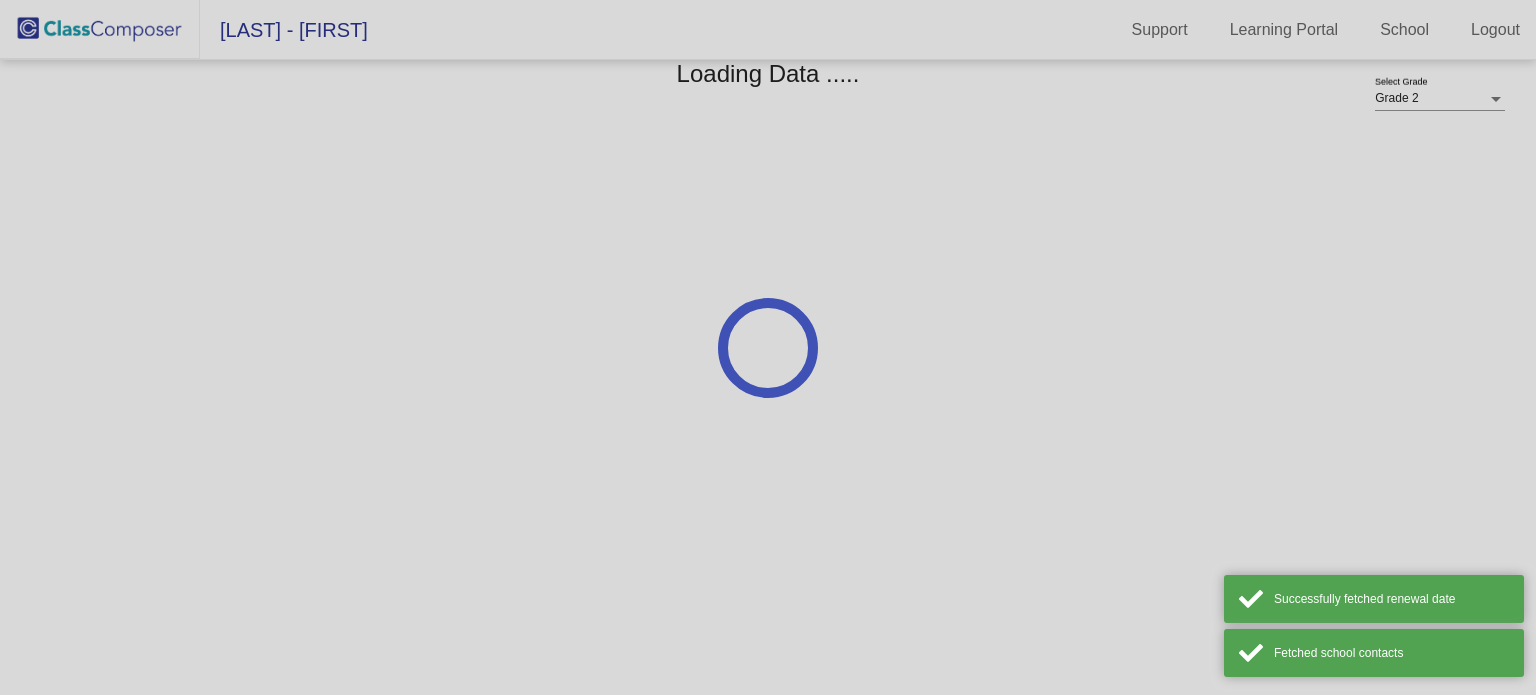scroll, scrollTop: 0, scrollLeft: 0, axis: both 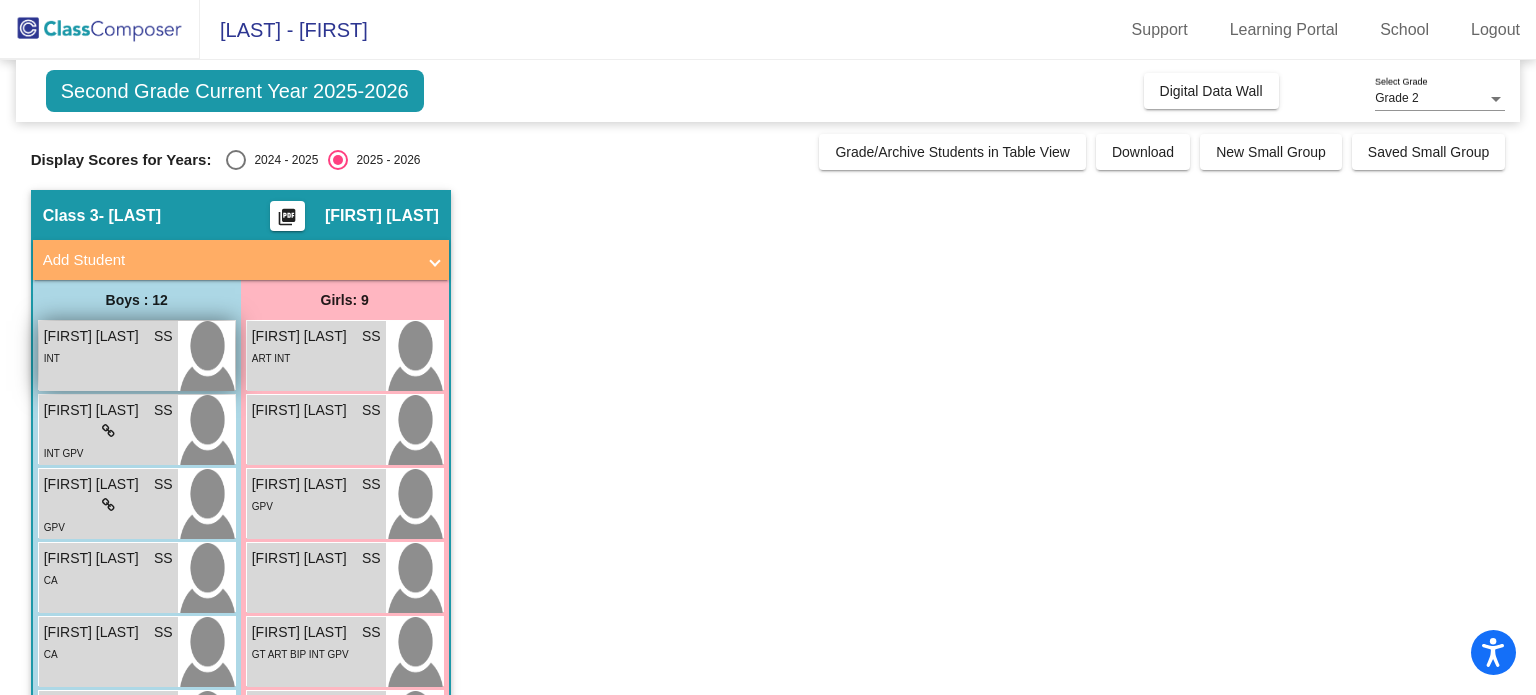 click on "INT" at bounding box center [108, 357] 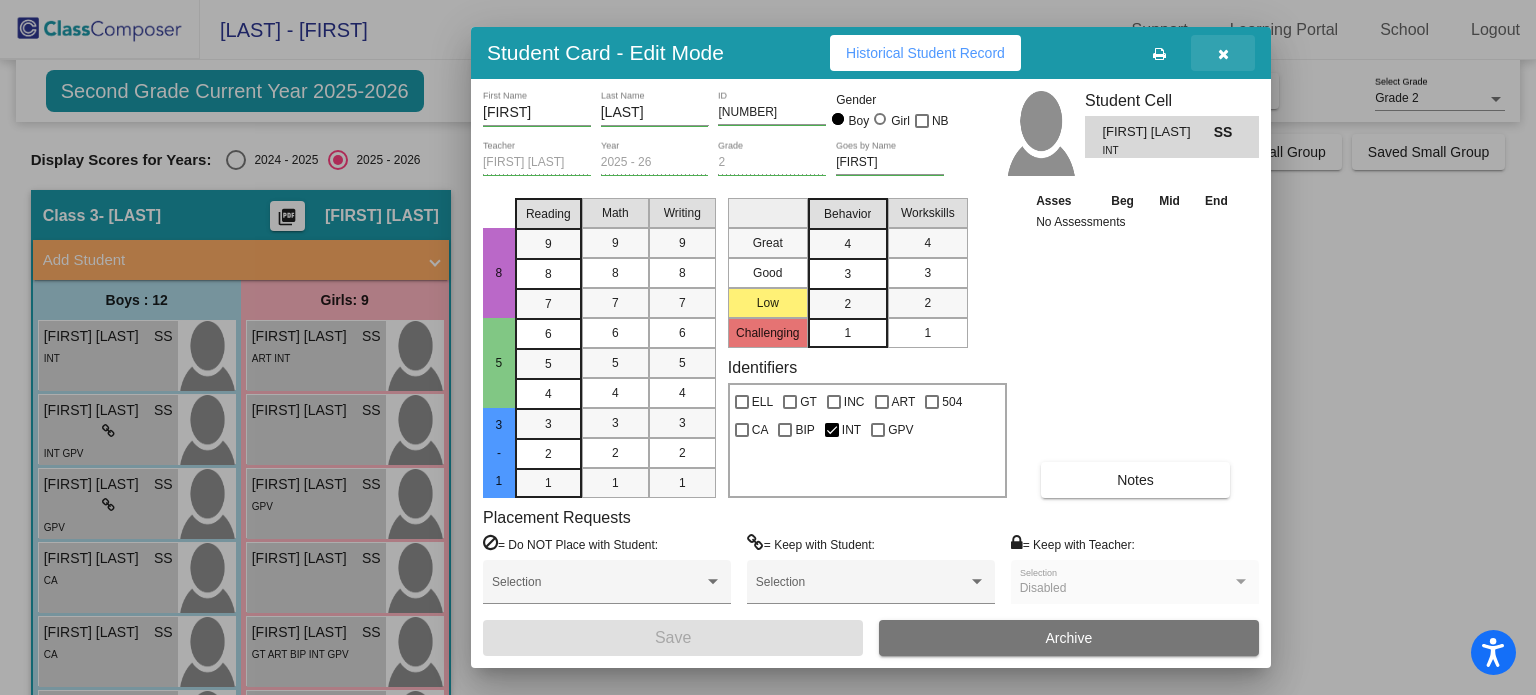 click at bounding box center (1223, 54) 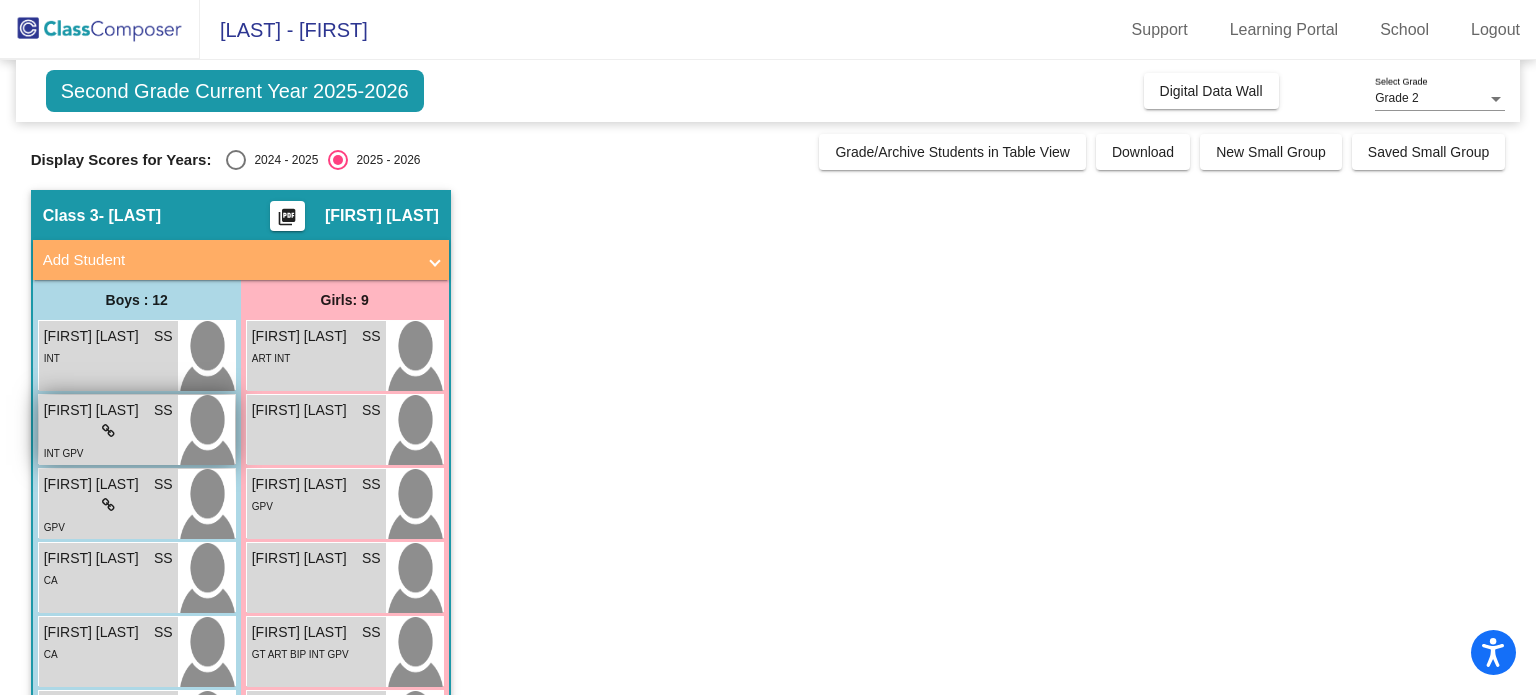 click at bounding box center (108, 431) 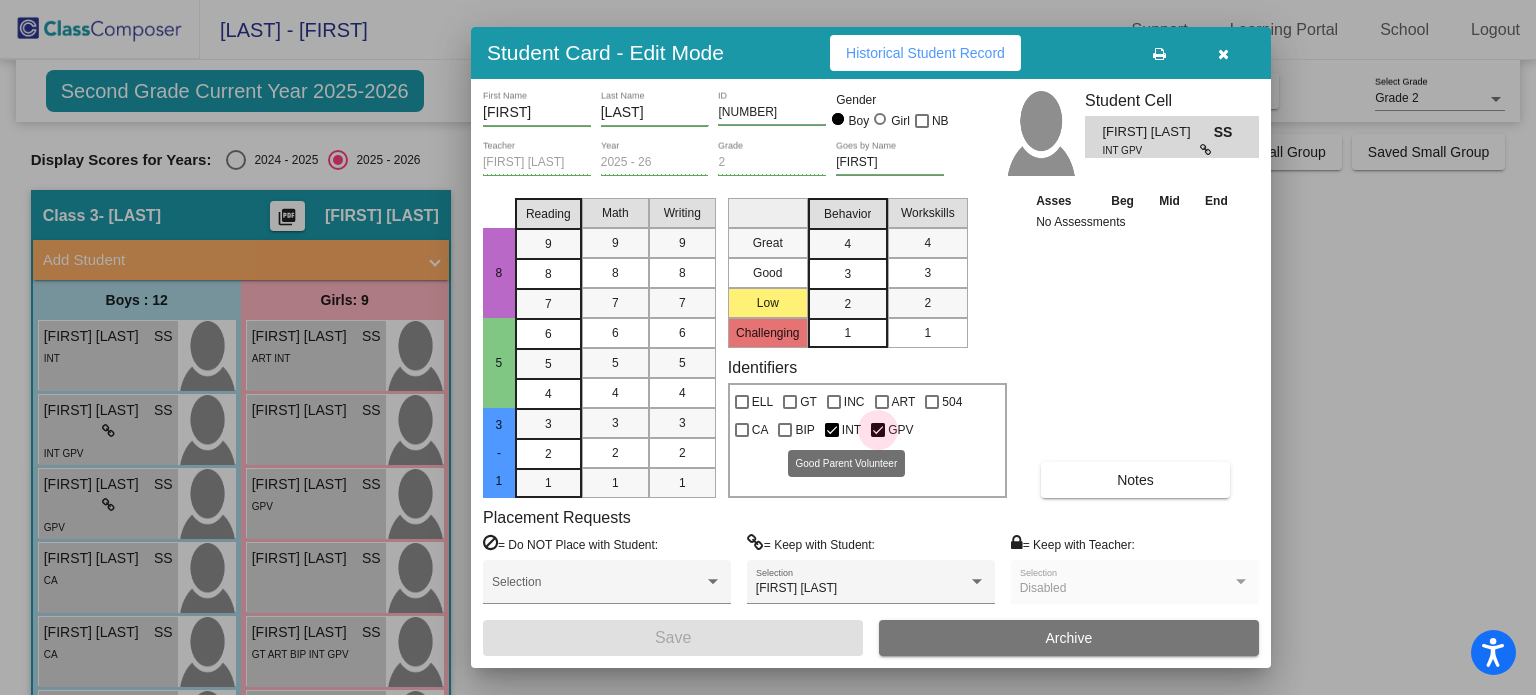 click on "GPV" at bounding box center (900, 430) 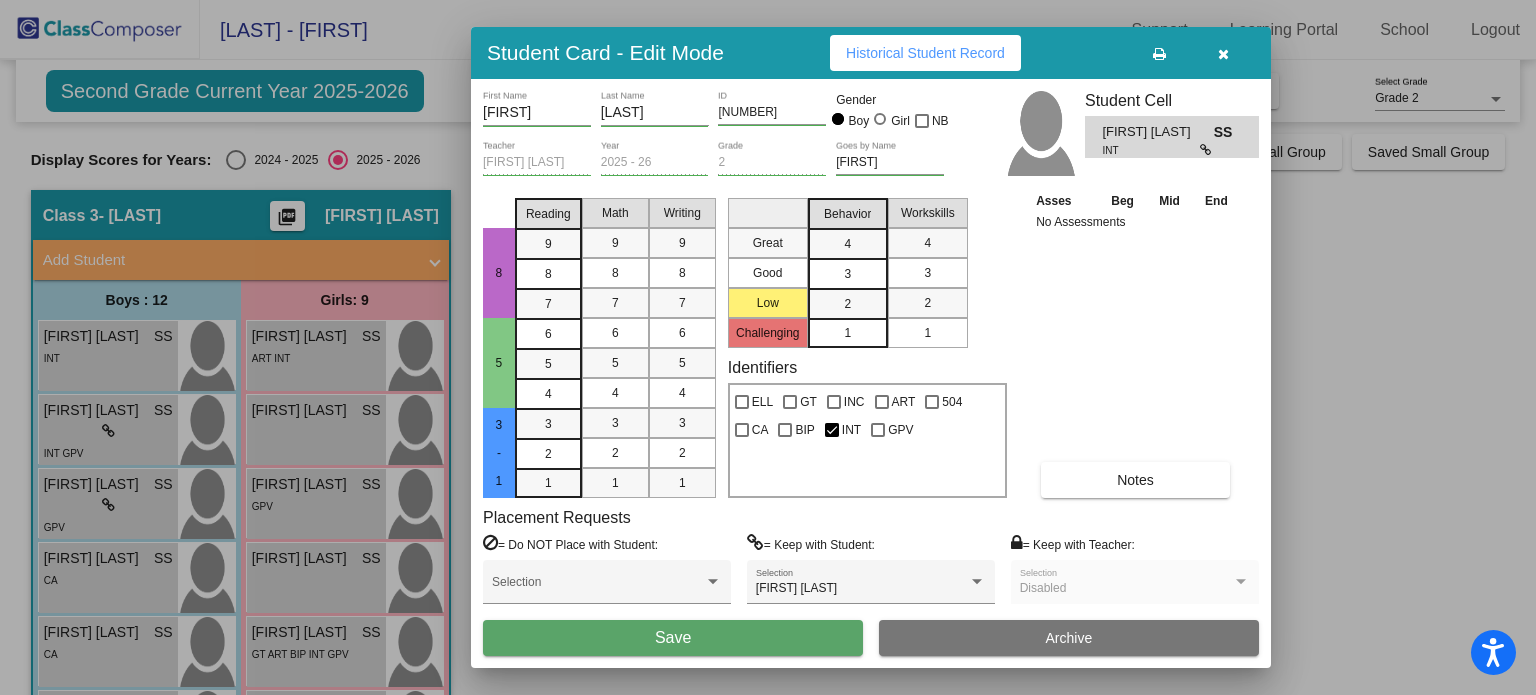 click on "GPV" at bounding box center [900, 430] 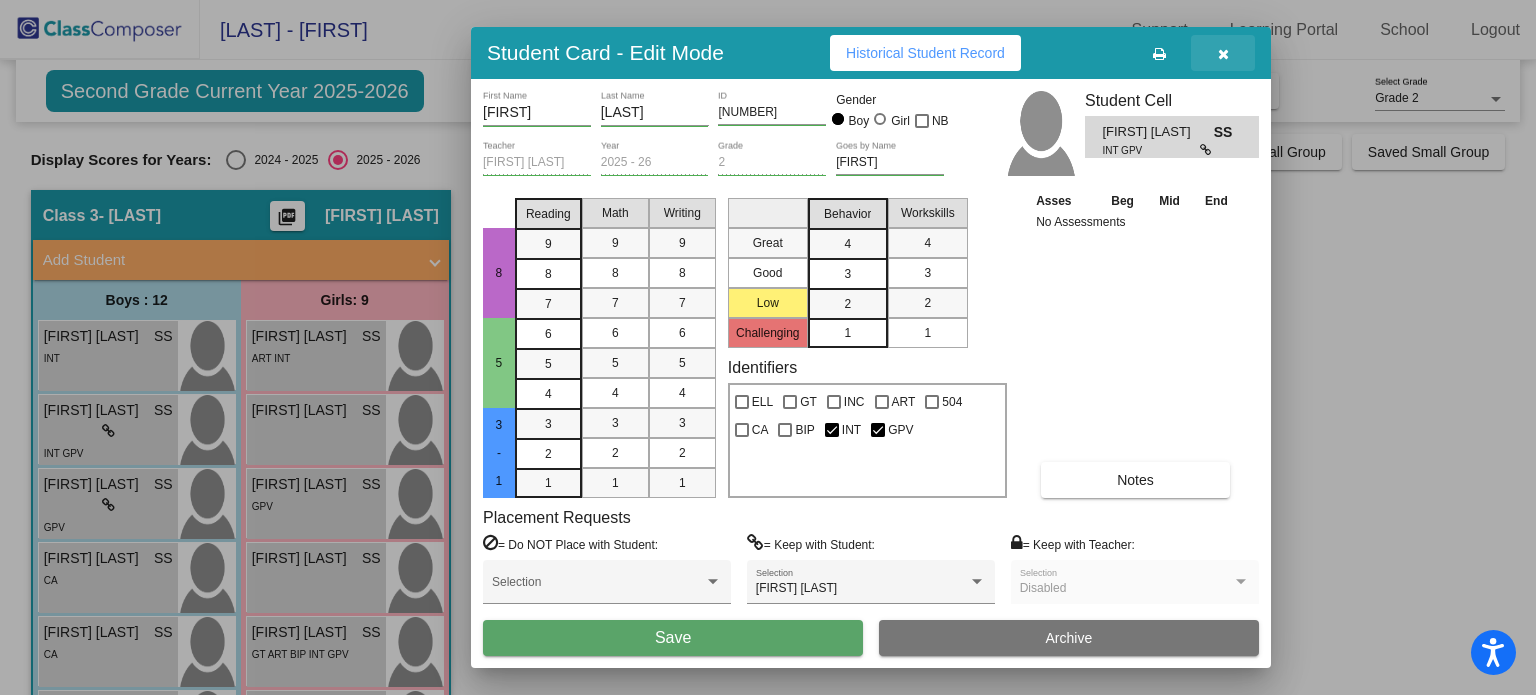 click at bounding box center (1223, 53) 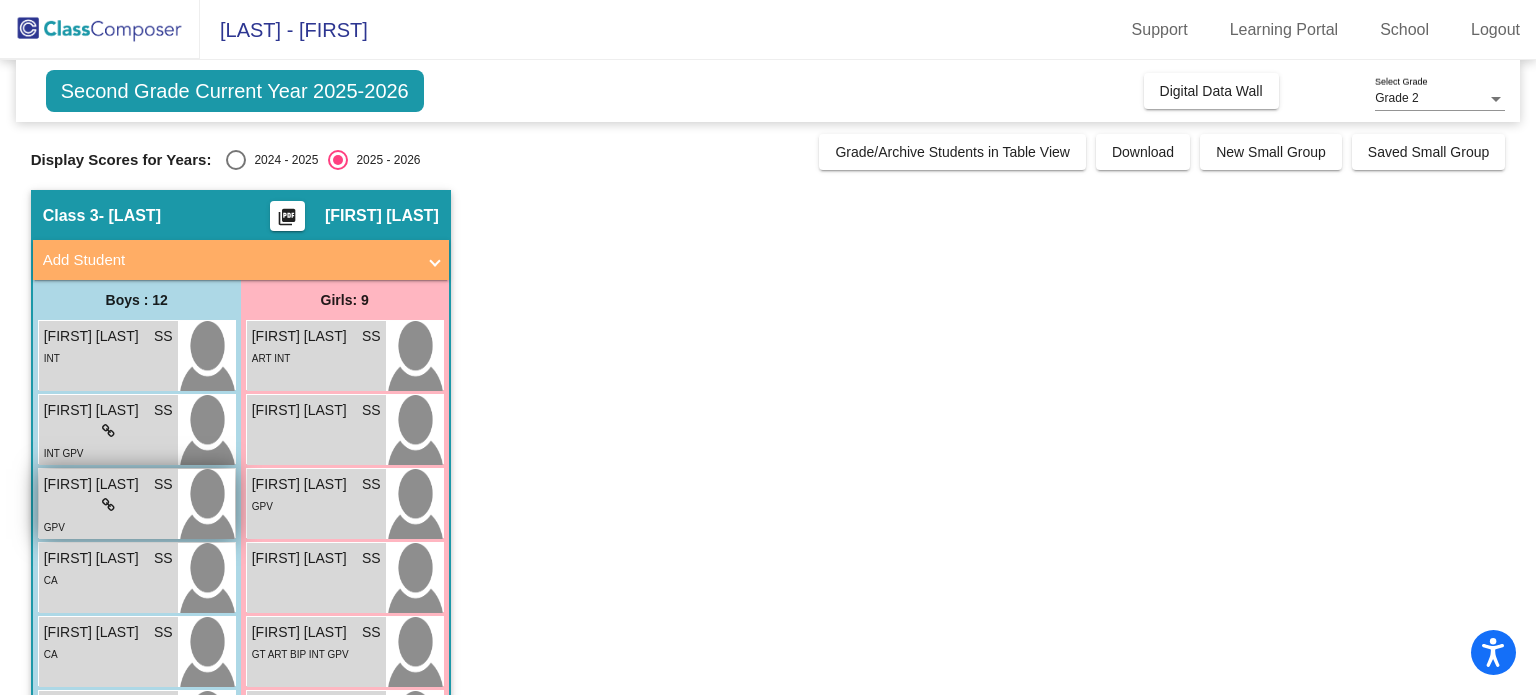 click at bounding box center [108, 505] 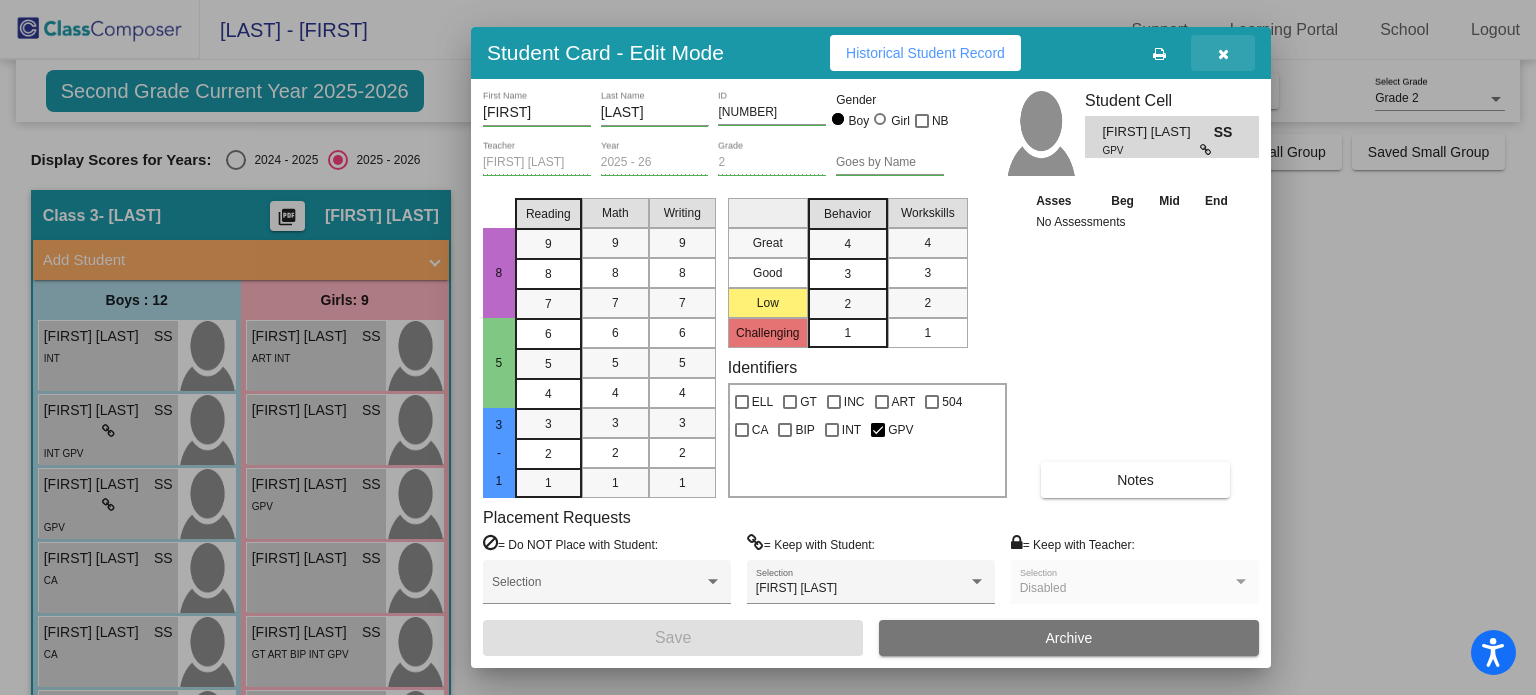 click at bounding box center [1223, 54] 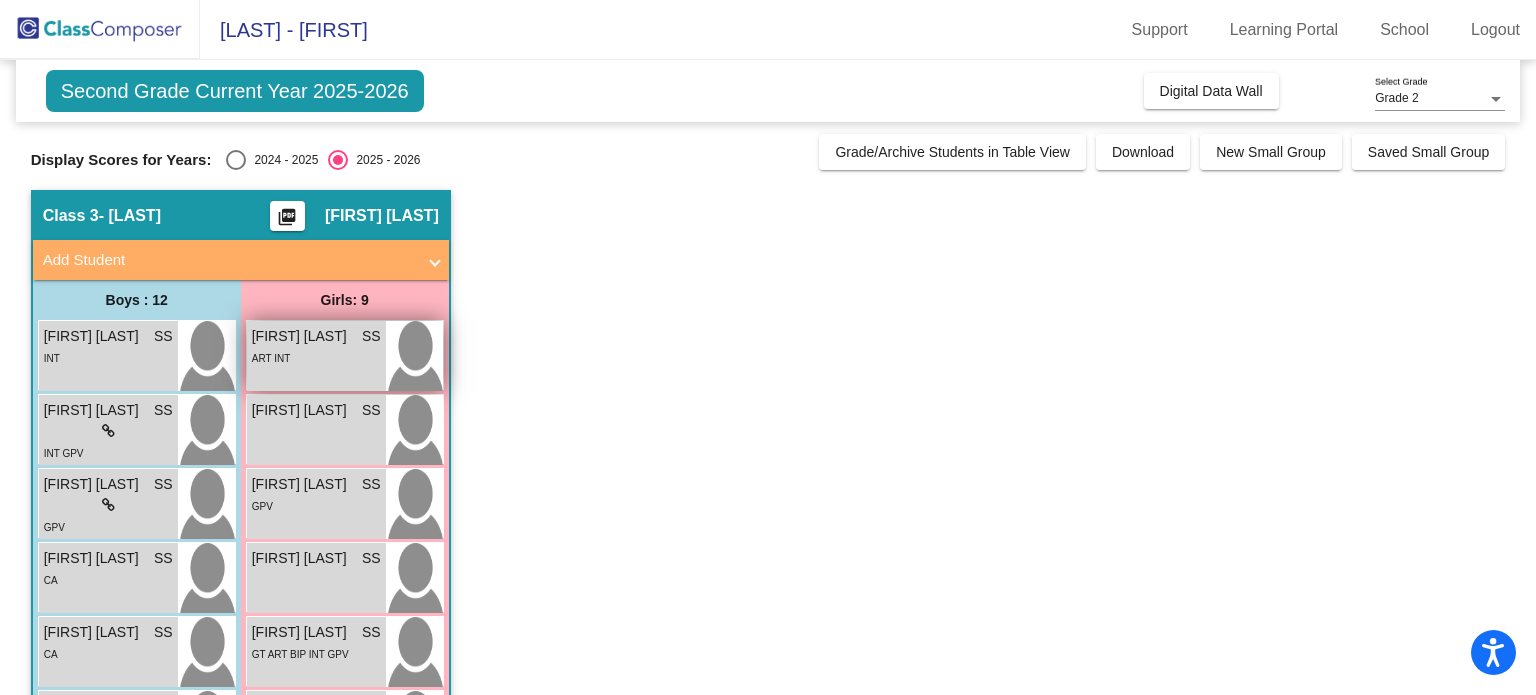 click on "ART INT" at bounding box center (316, 357) 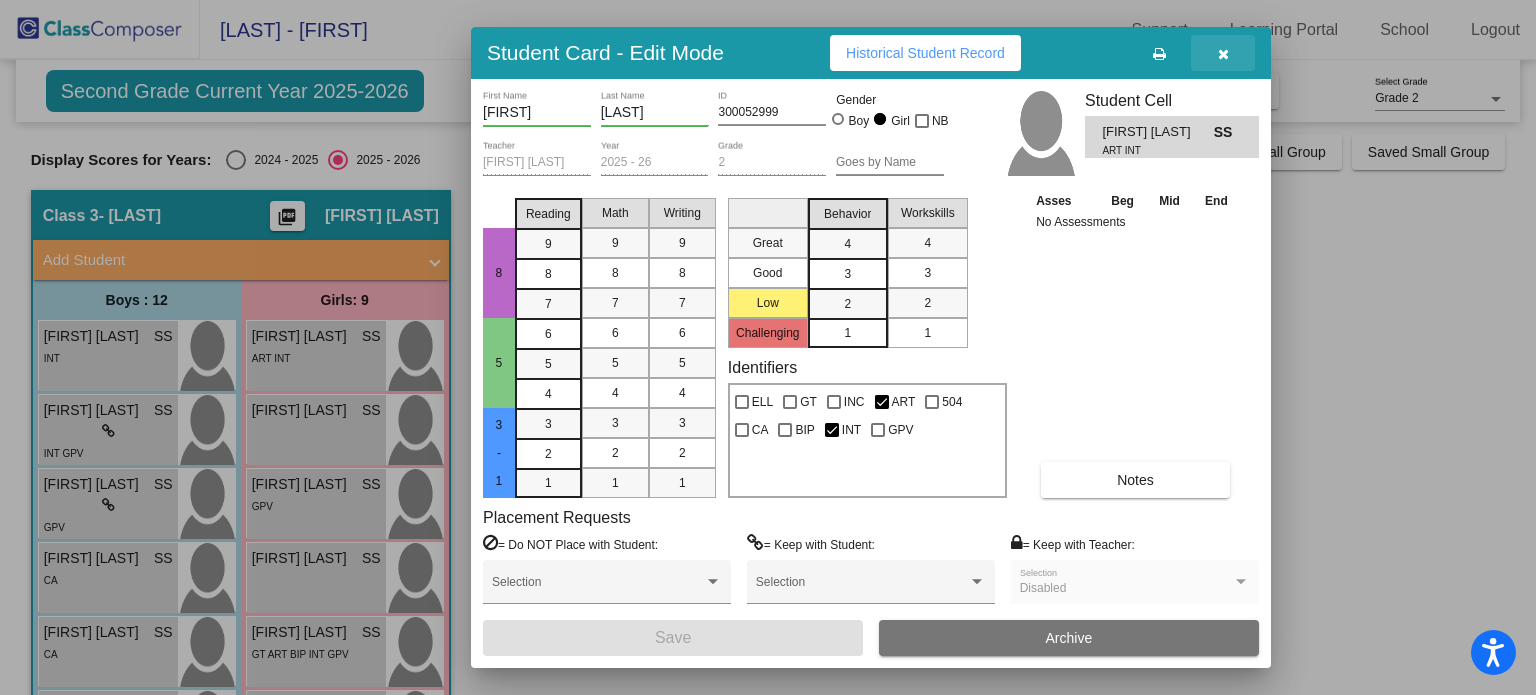click at bounding box center [1223, 54] 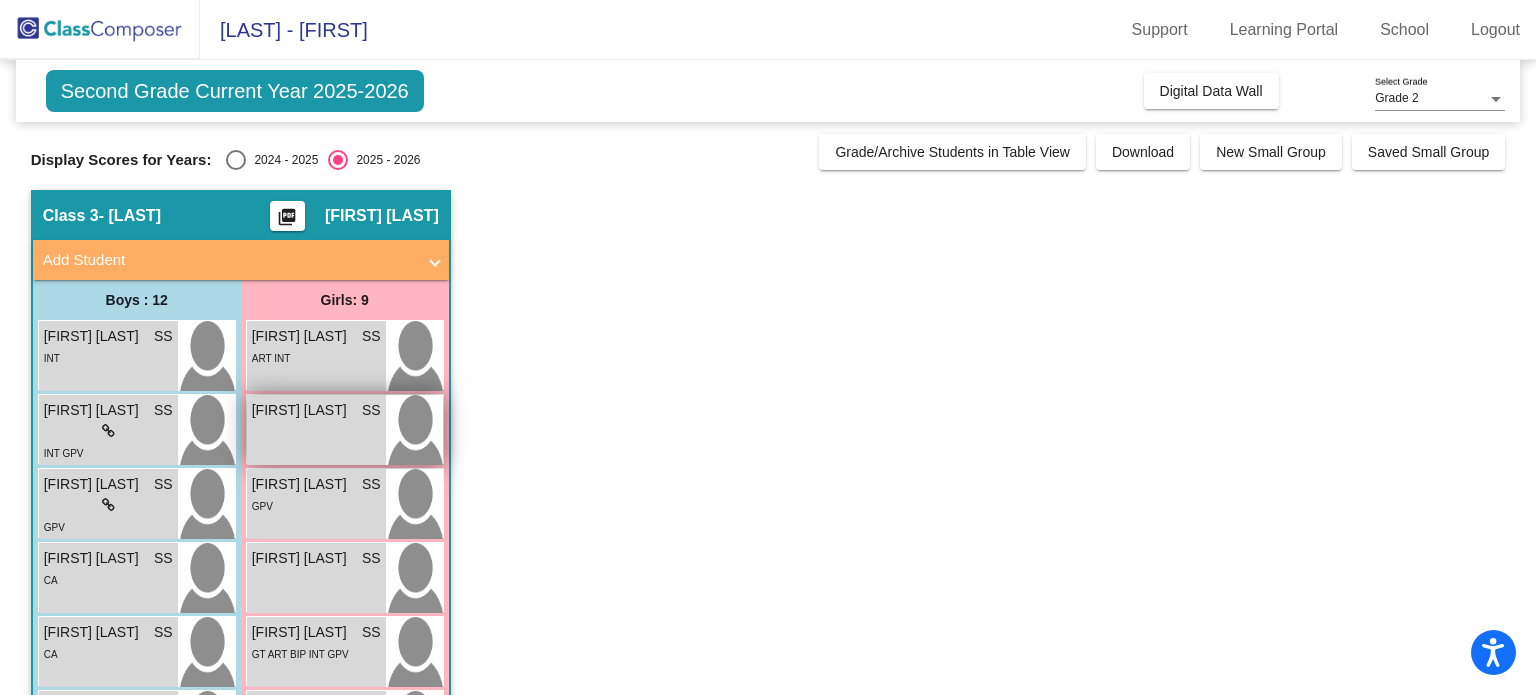 click on "[FIRST] [LAST] SS lock do_not_disturb_alt" at bounding box center [316, 430] 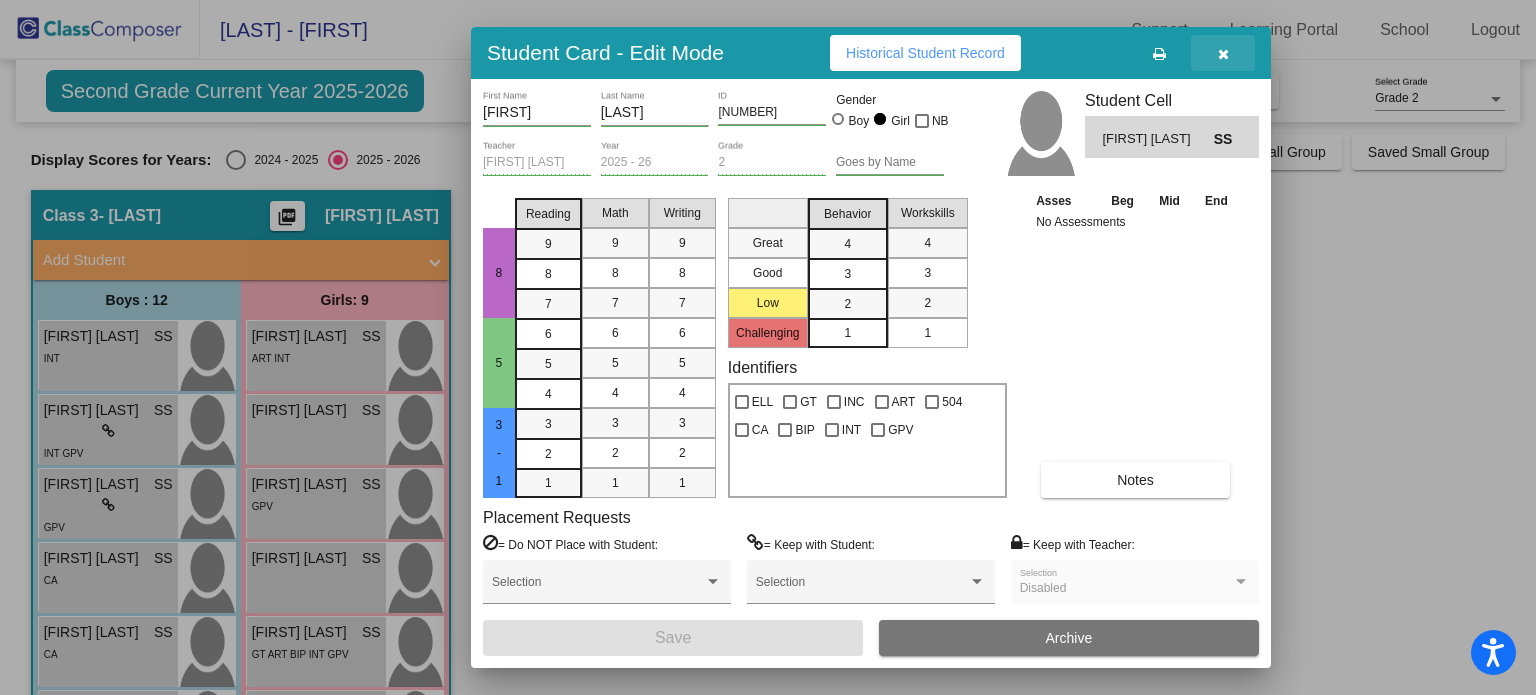 click at bounding box center (1223, 54) 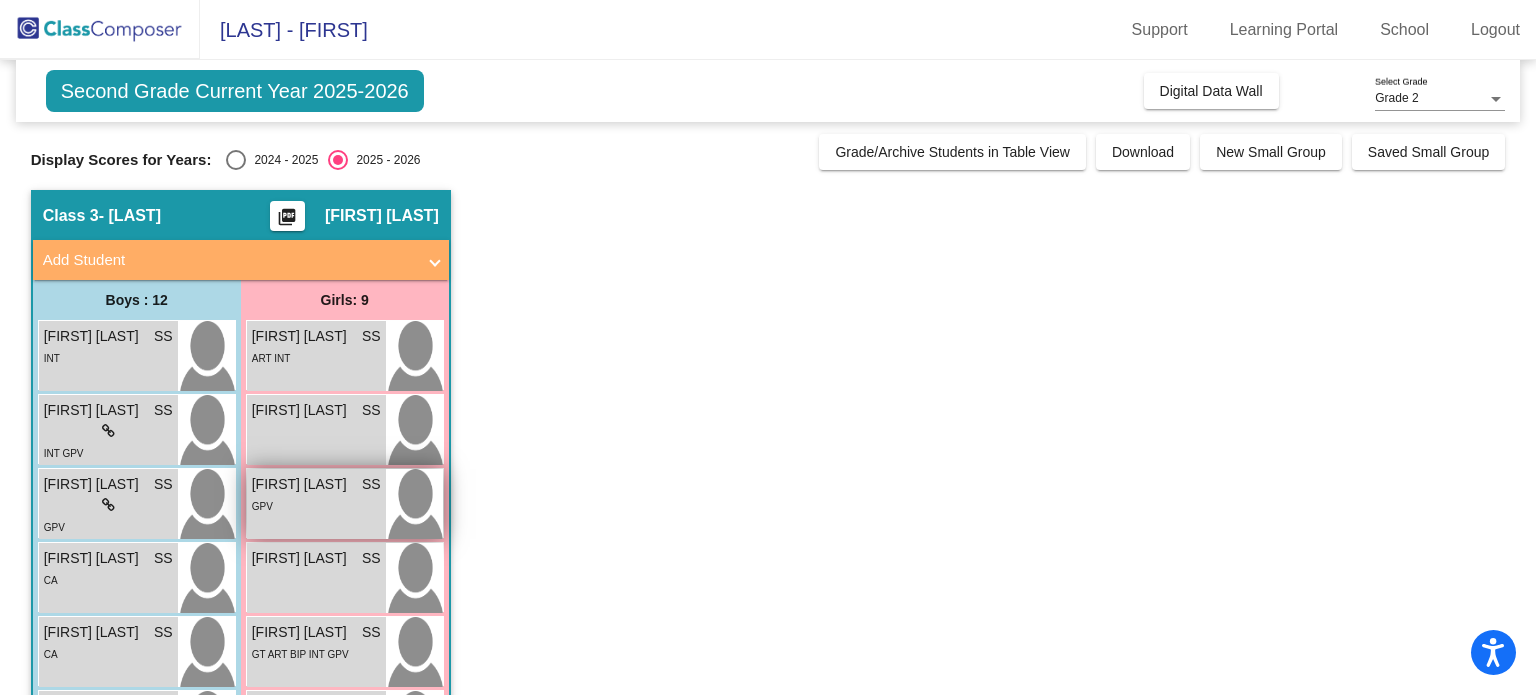 click on "GPV" at bounding box center (316, 505) 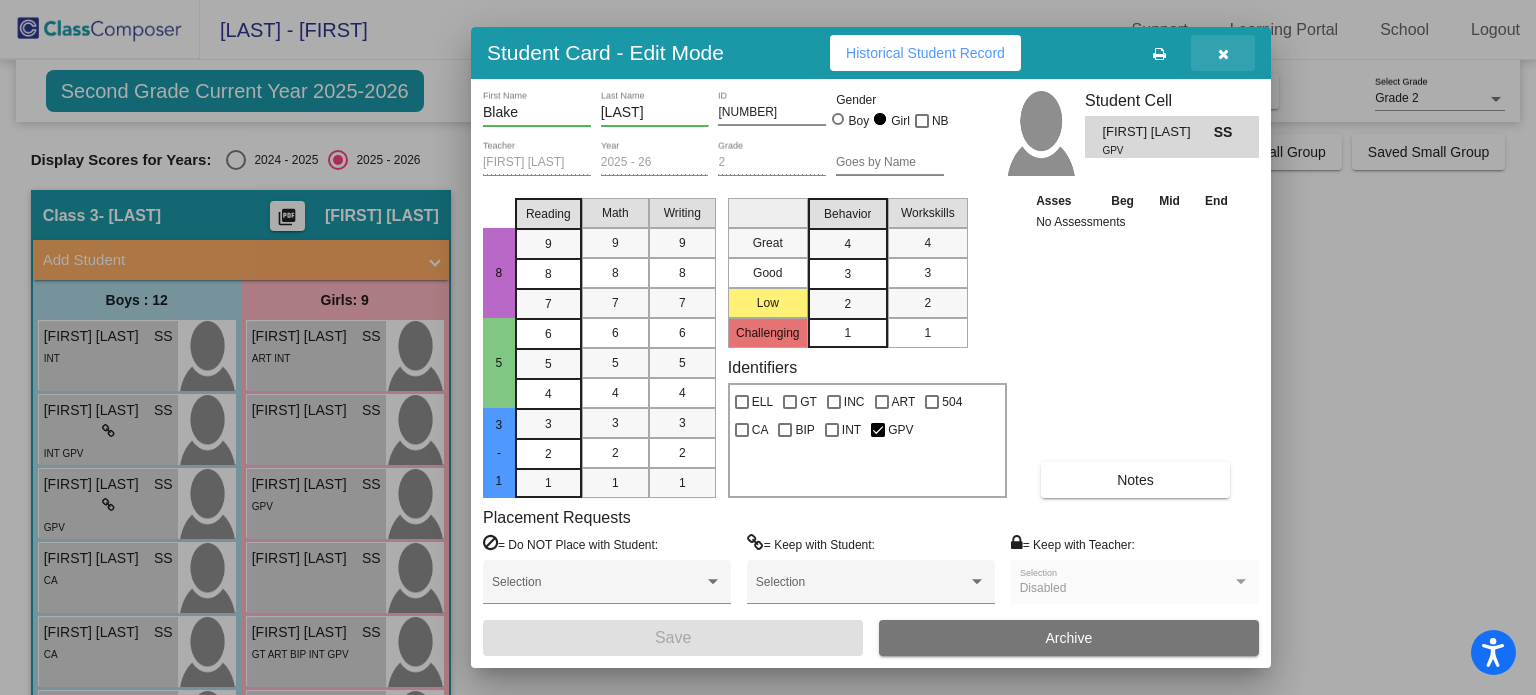 click at bounding box center [1223, 53] 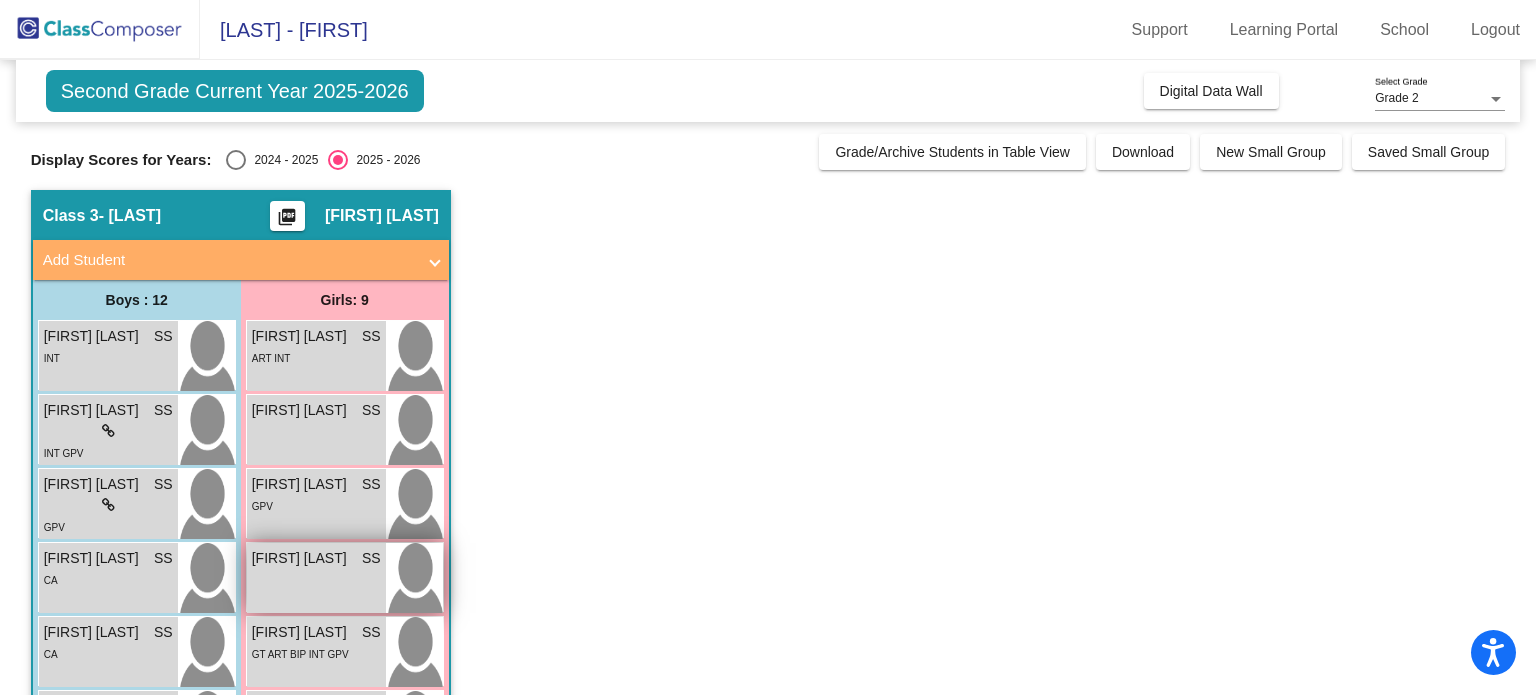 click on "[FIRST] [LAST] SS lock do_not_disturb_alt" at bounding box center [316, 578] 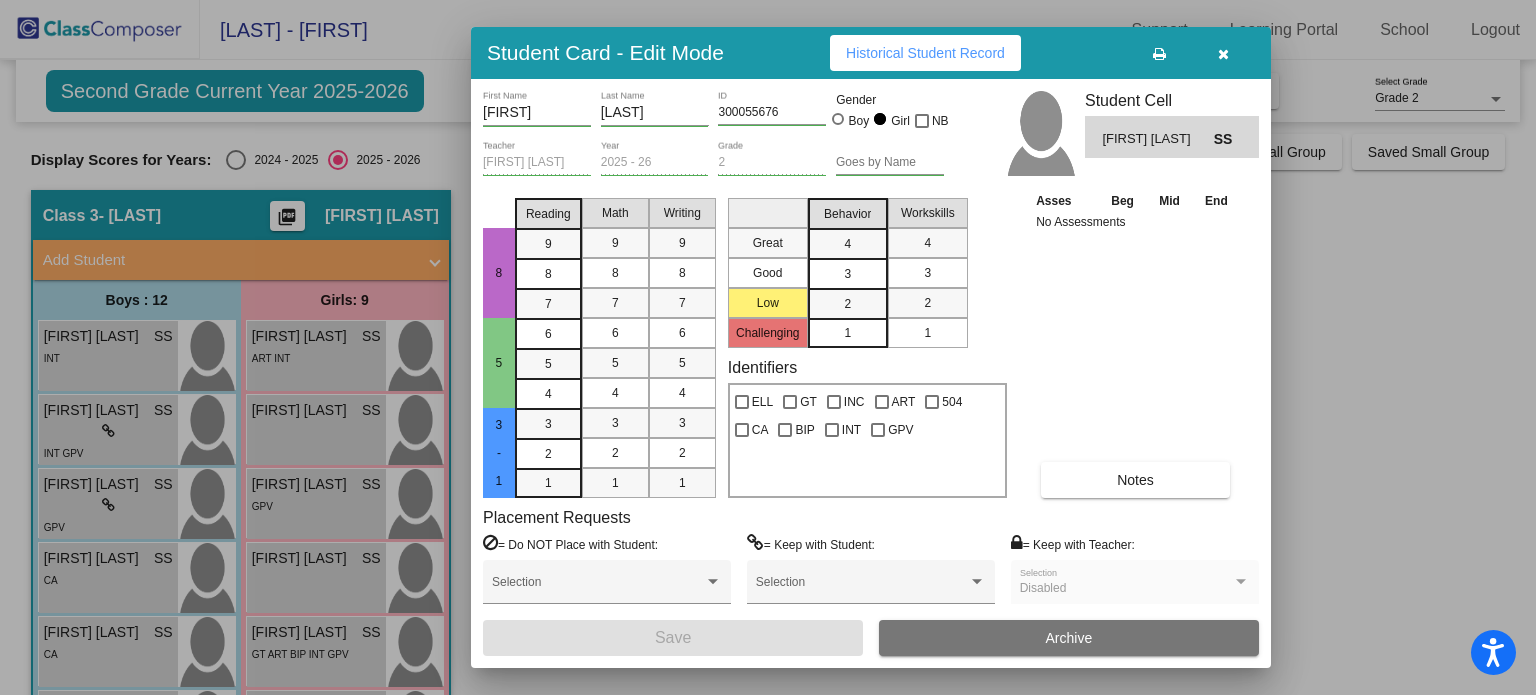 click at bounding box center (1223, 54) 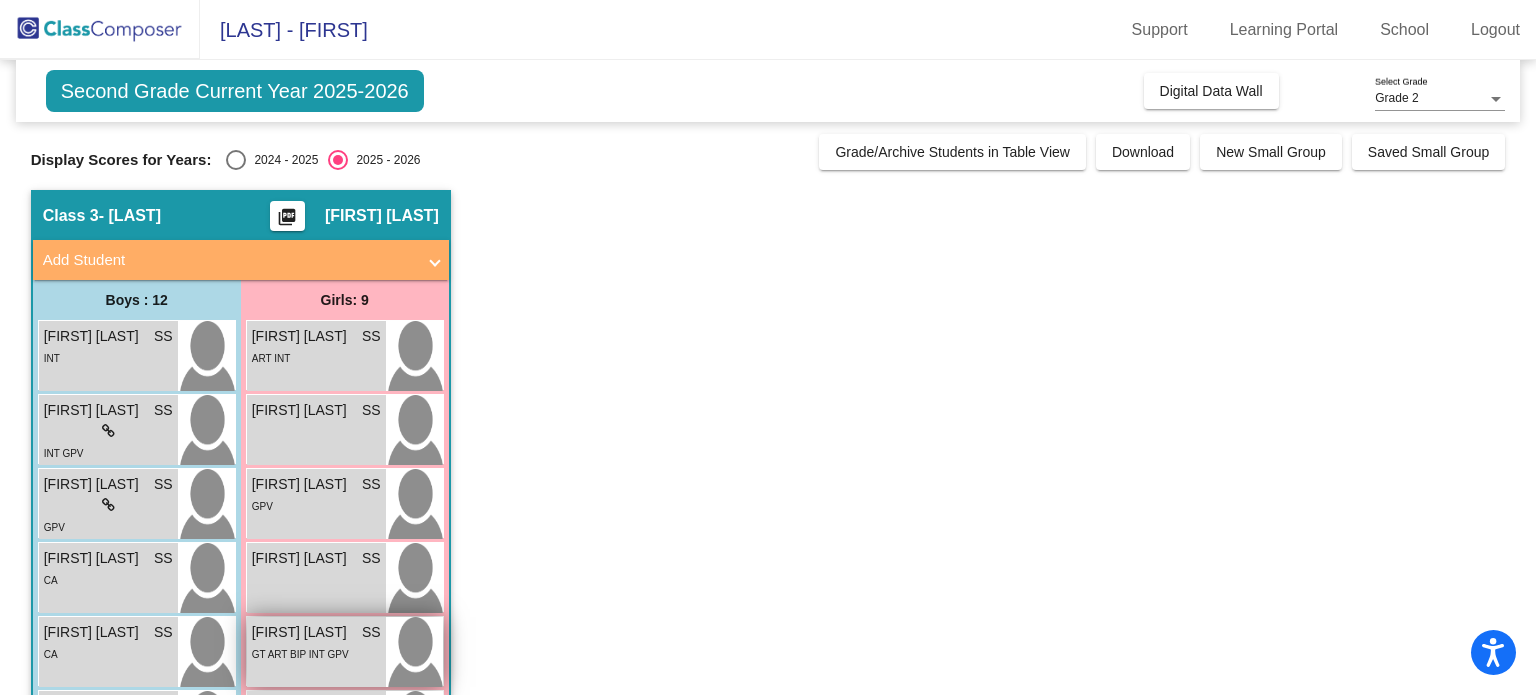 click on "GT ART BIP INT GPV" at bounding box center (316, 653) 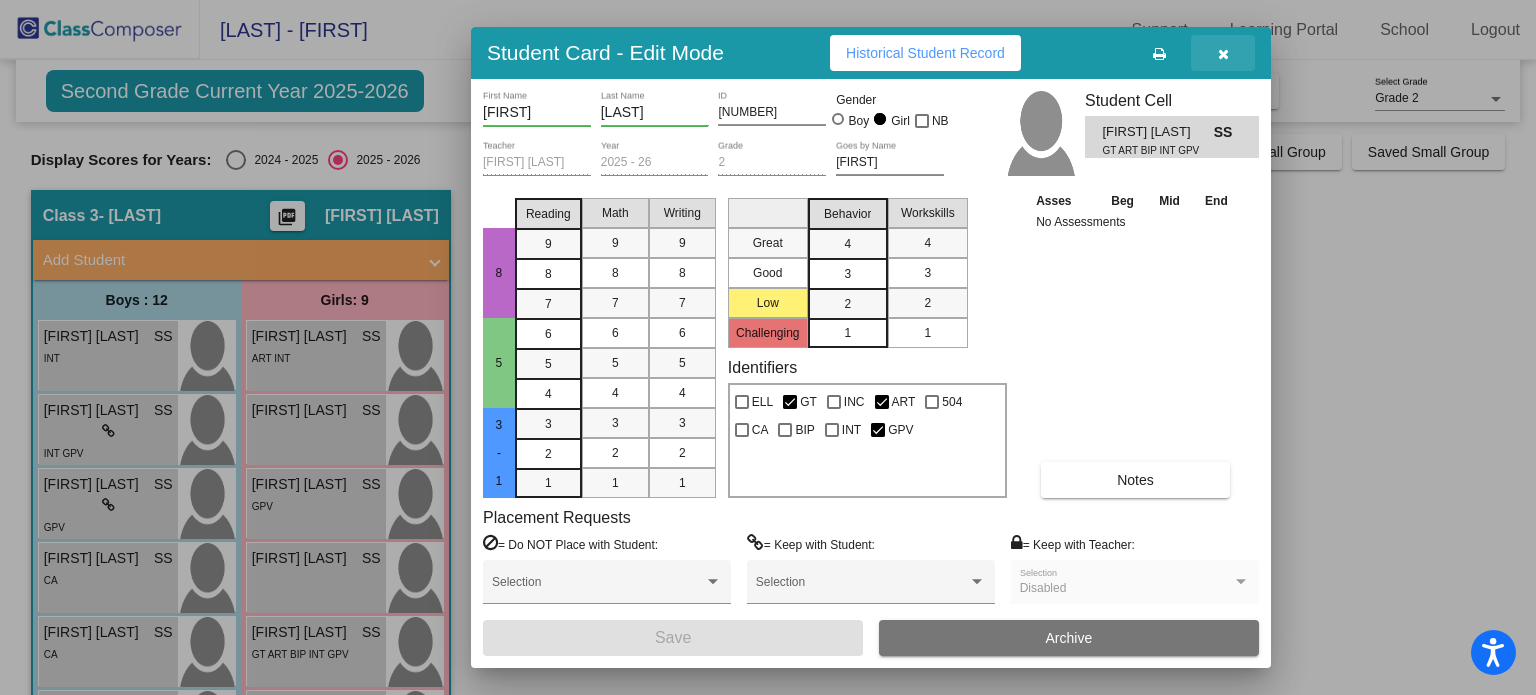 click at bounding box center (1223, 53) 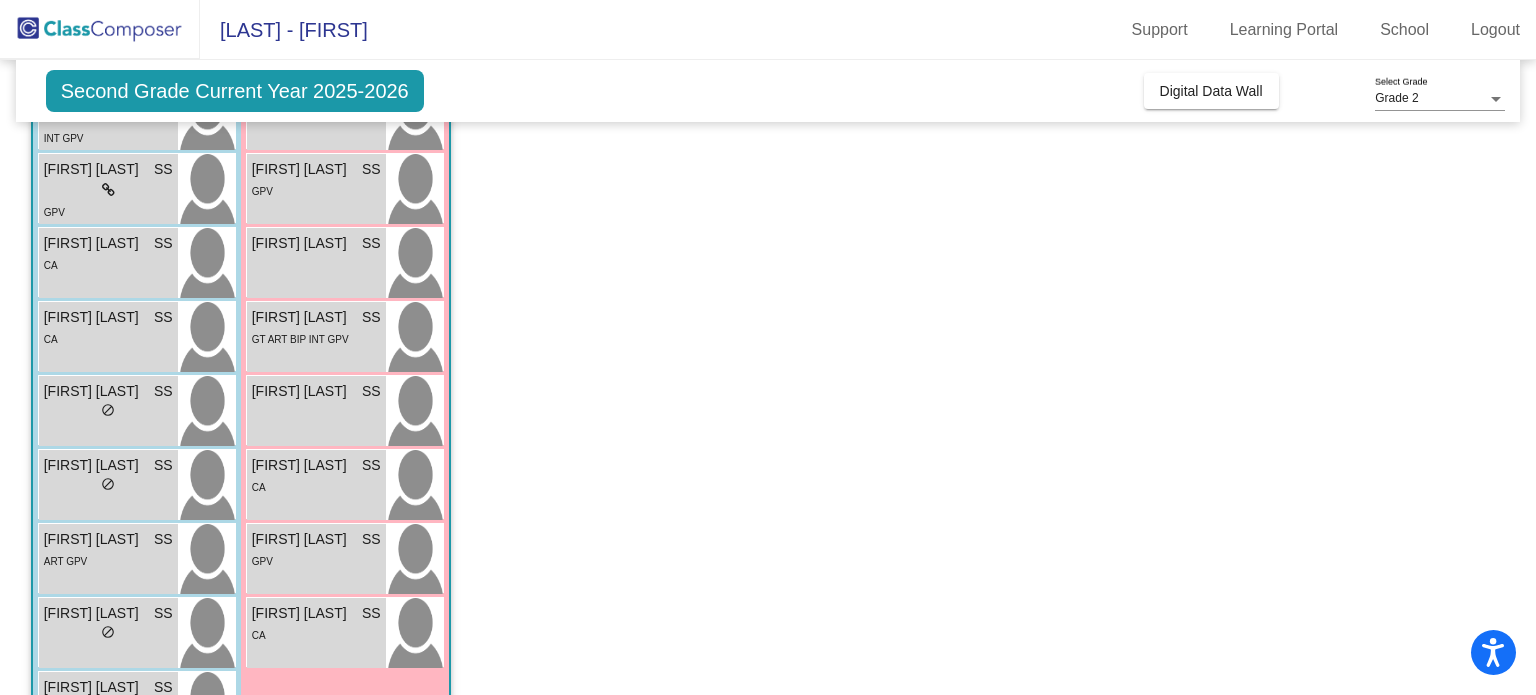scroll, scrollTop: 313, scrollLeft: 0, axis: vertical 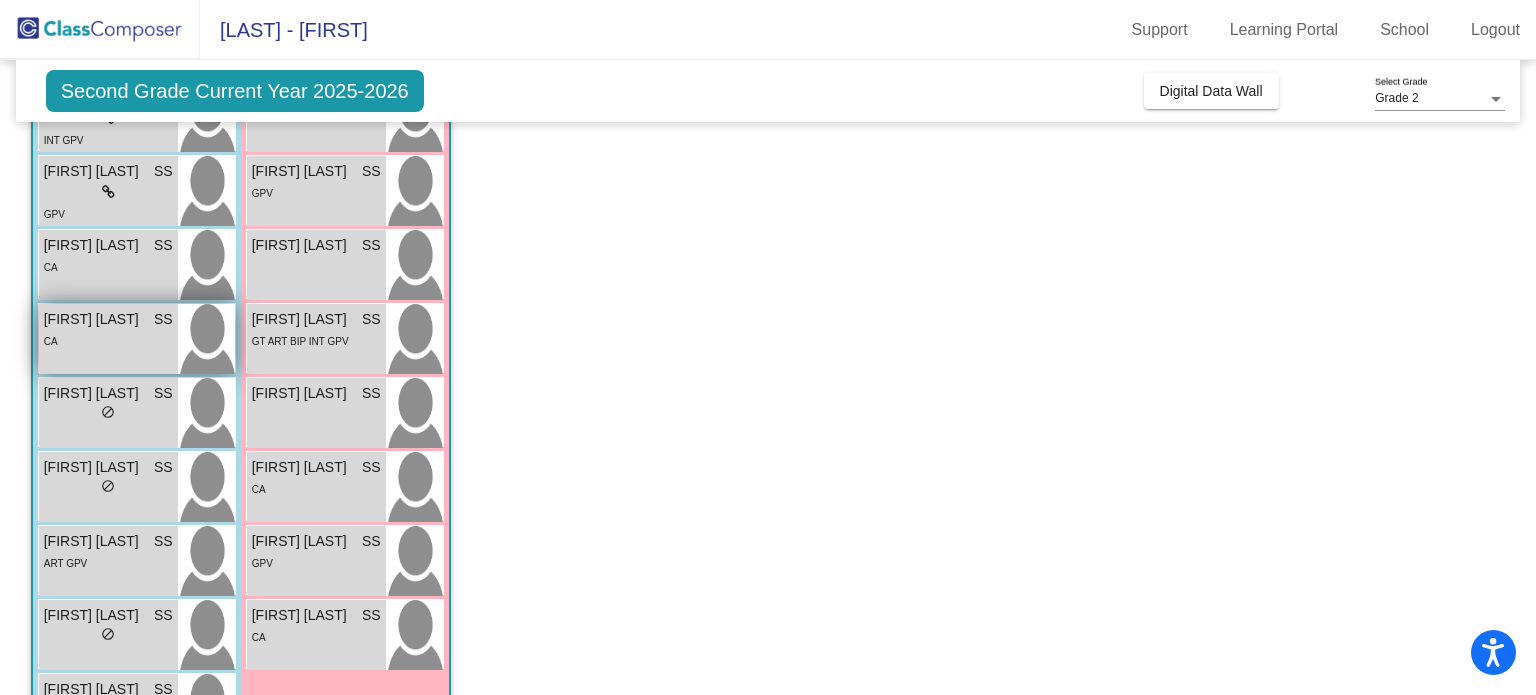 click on "CA" at bounding box center [108, 340] 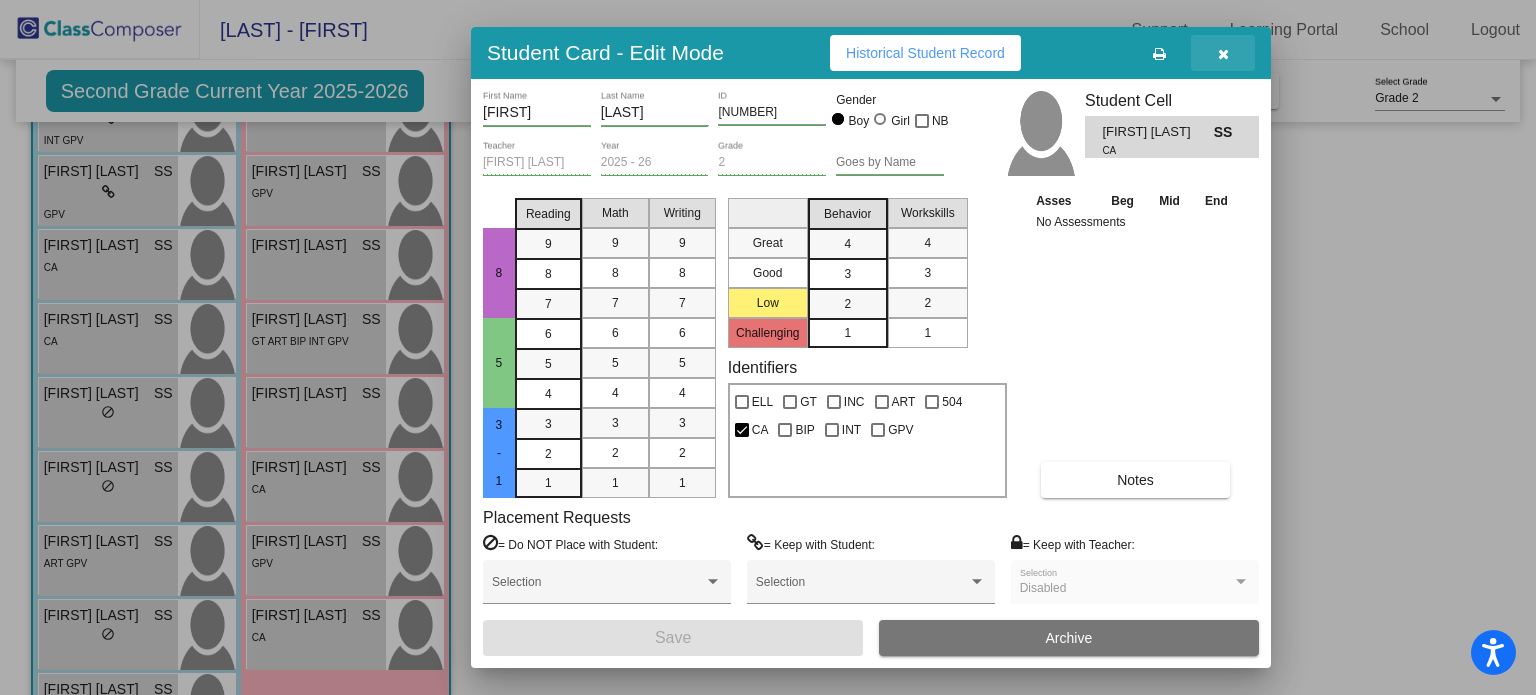 click at bounding box center (1223, 53) 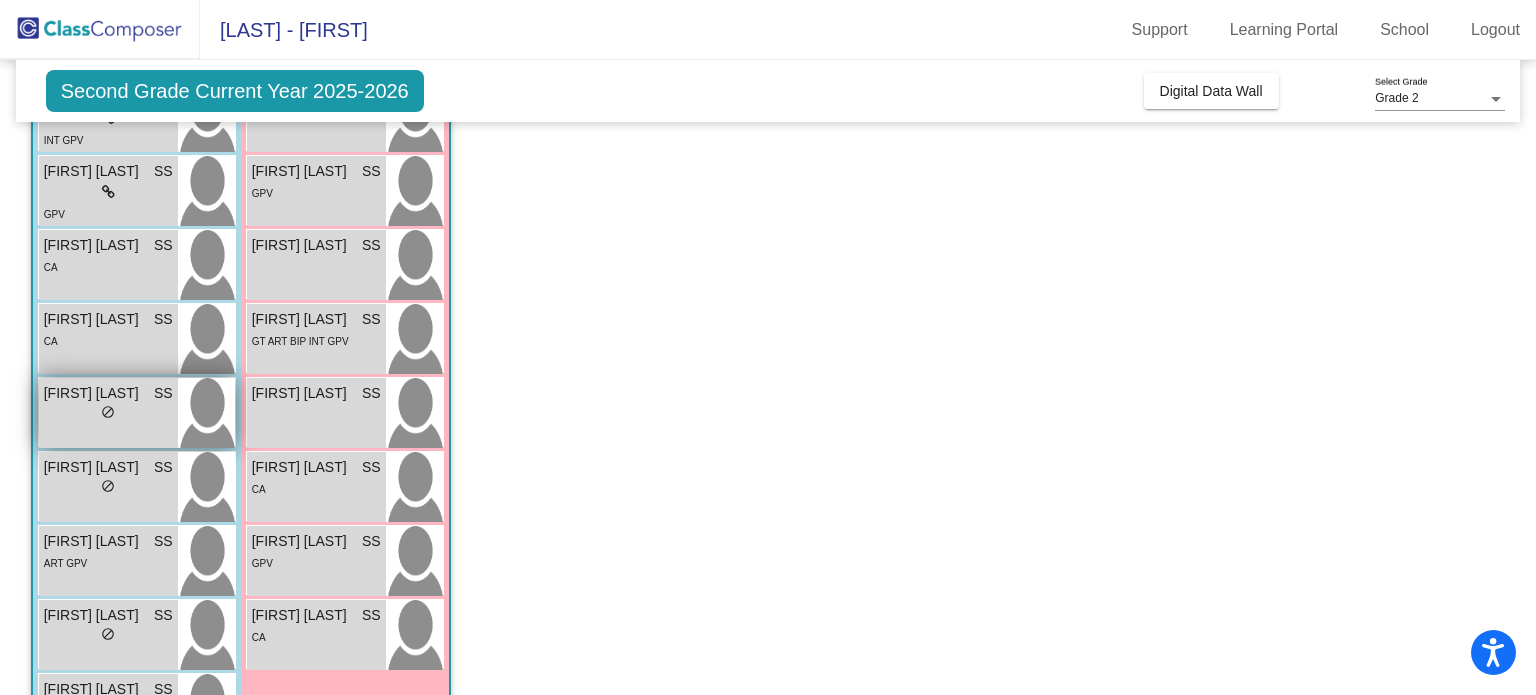 click on "lock do_not_disturb_alt" at bounding box center [108, 414] 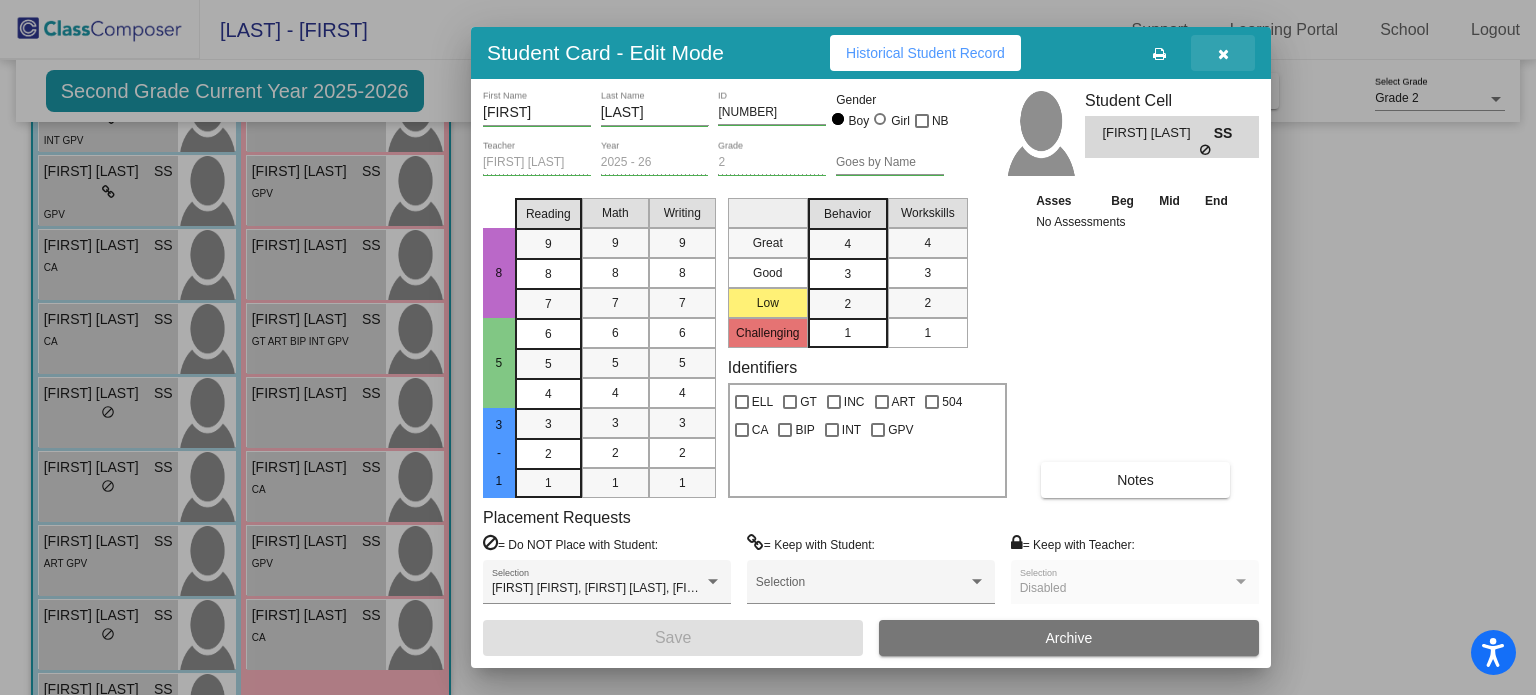 click at bounding box center (1223, 53) 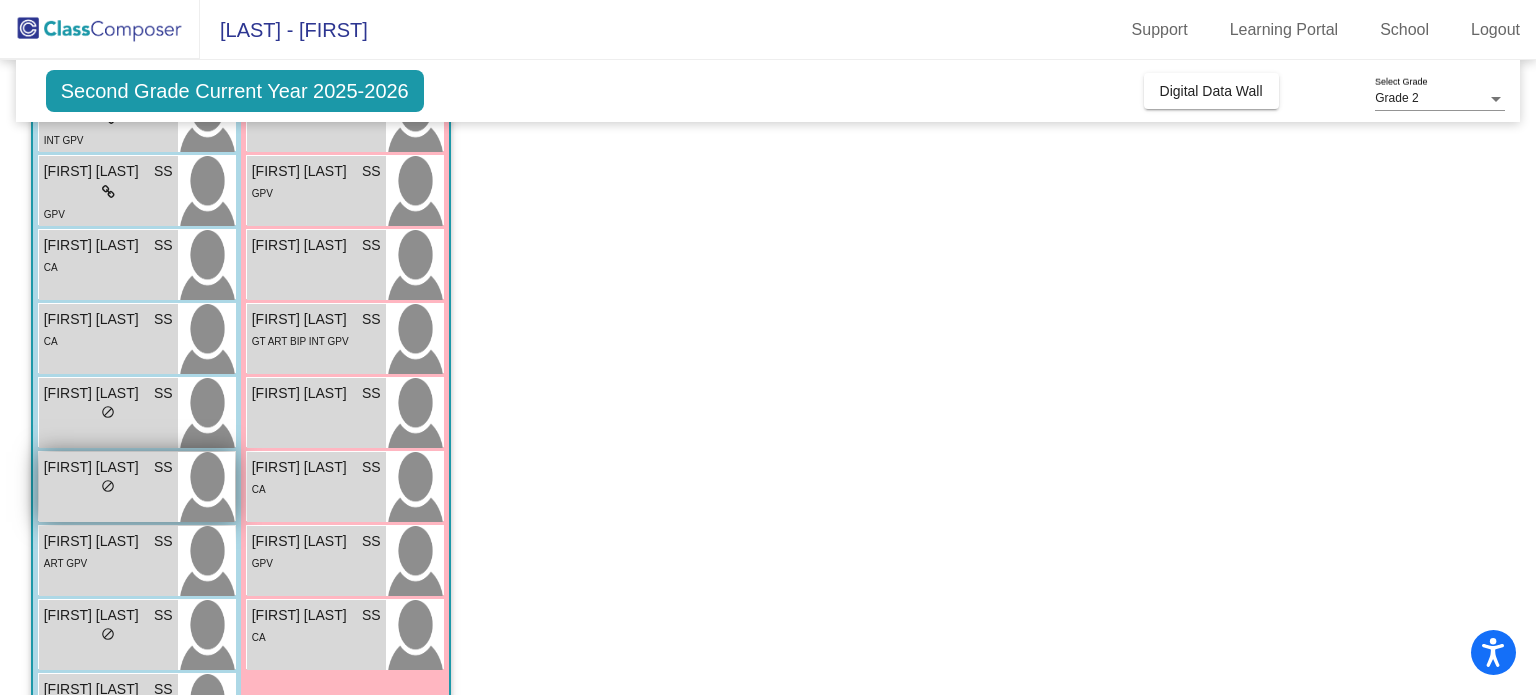click on "[FIRST] [LAST] SS lock do_not_disturb_alt" at bounding box center (108, 487) 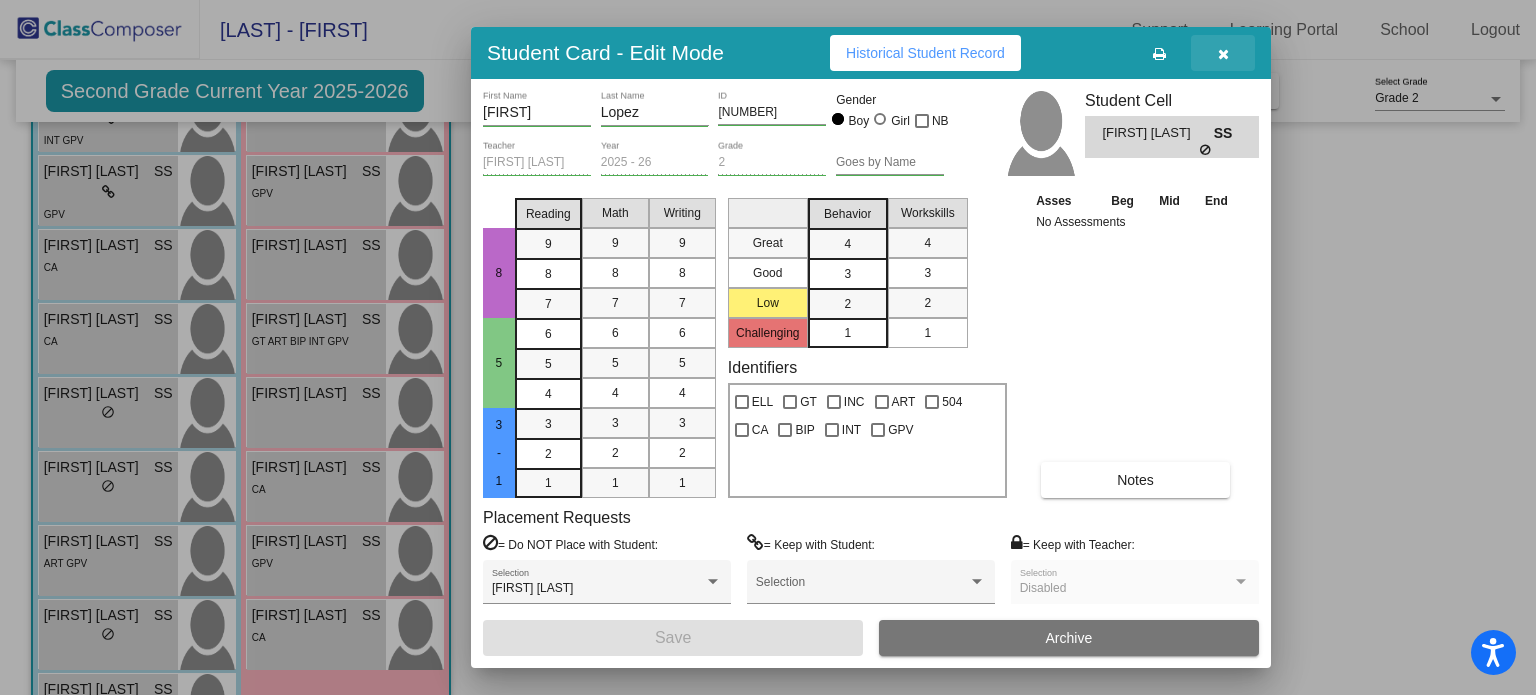 click at bounding box center [1223, 54] 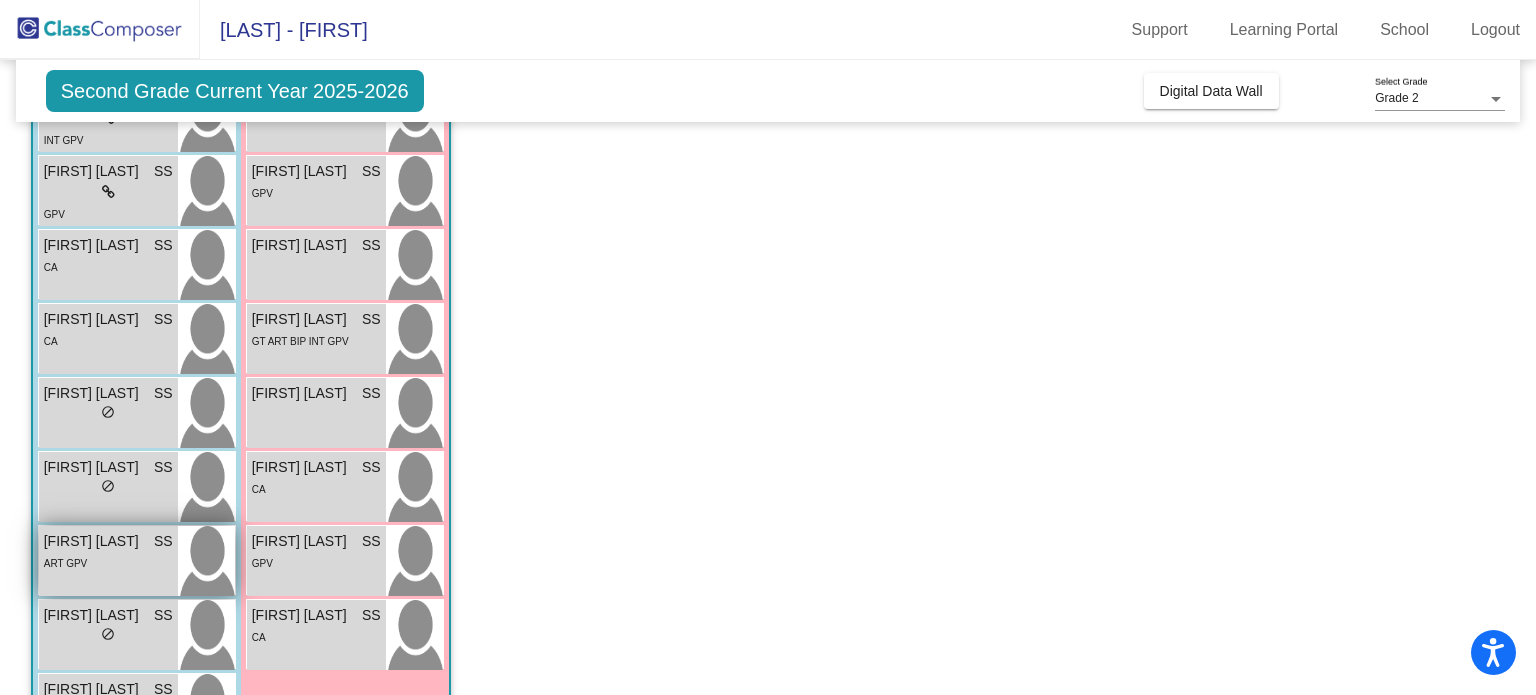 click on "ART GPV" at bounding box center [108, 562] 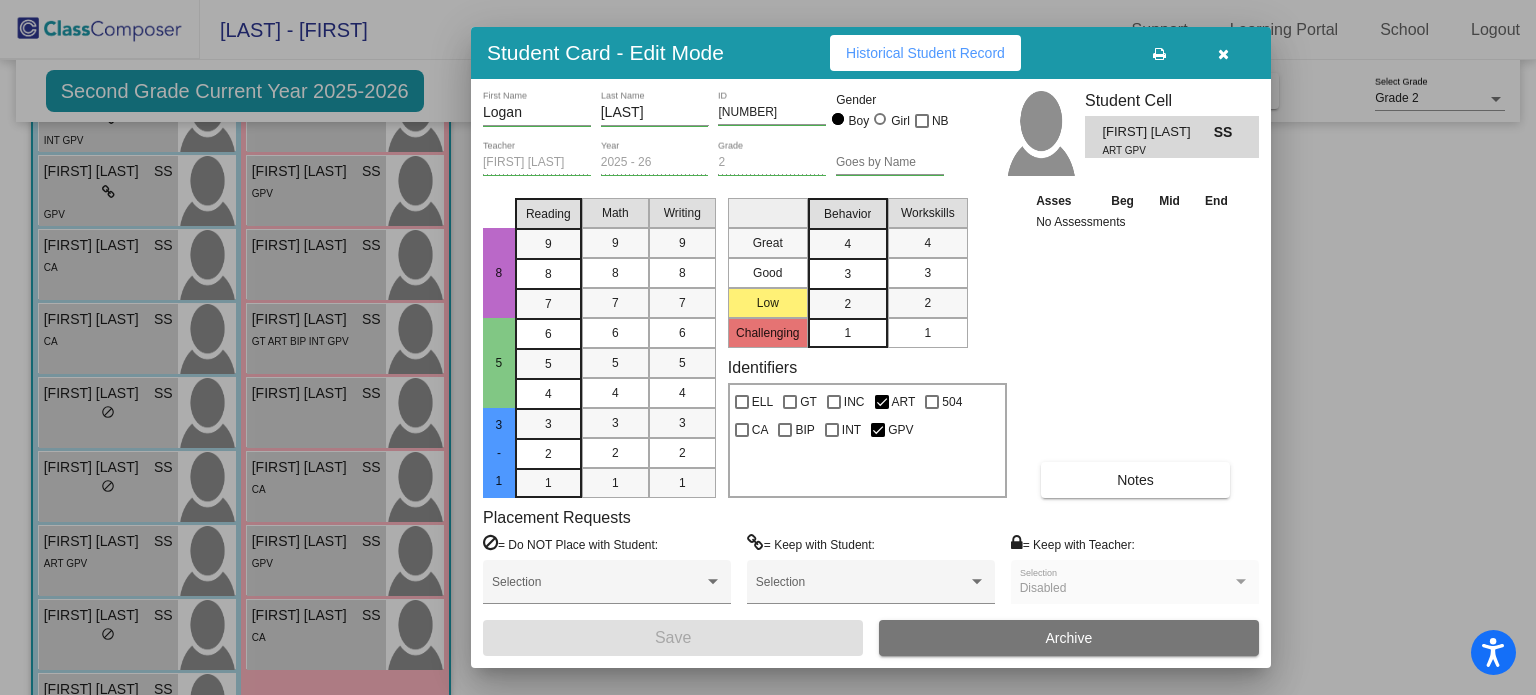 click at bounding box center (1223, 54) 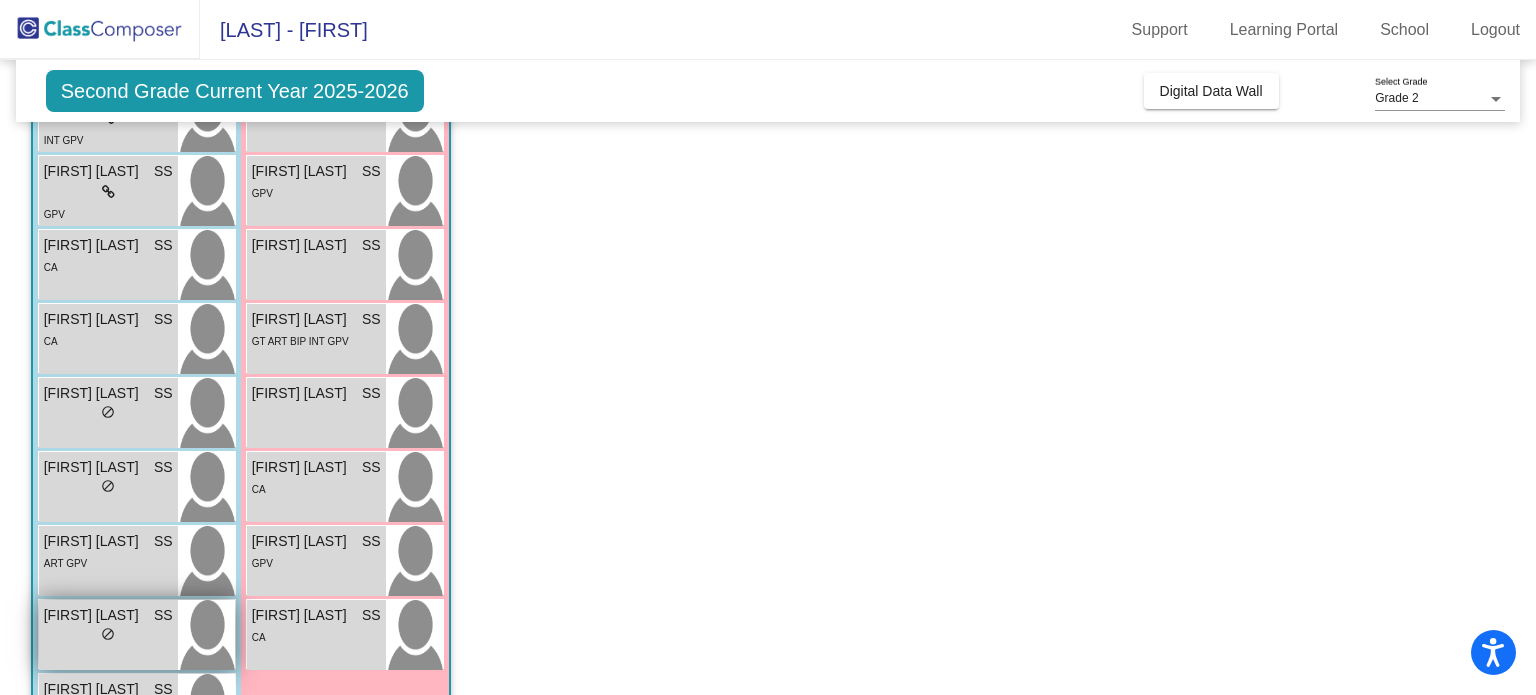 click on "lock do_not_disturb_alt" at bounding box center (108, 636) 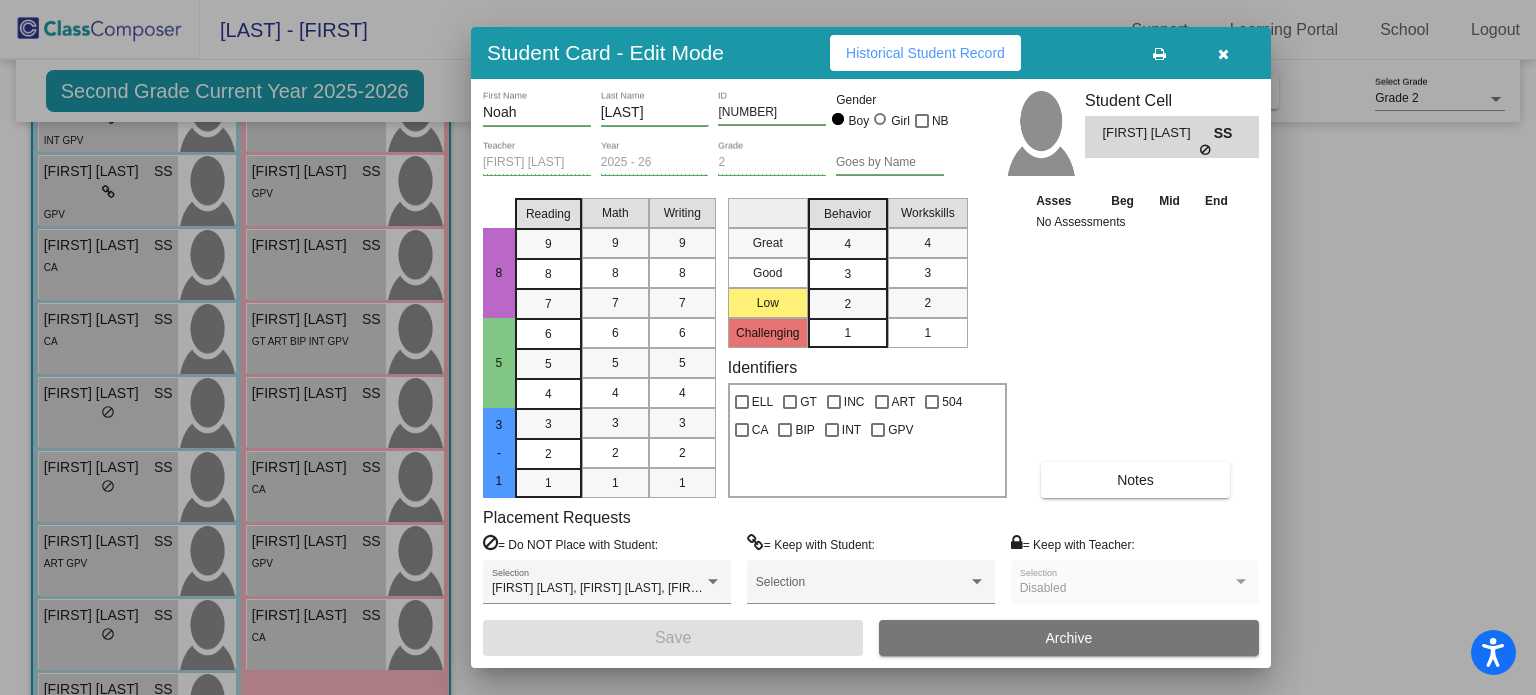 click at bounding box center [1223, 53] 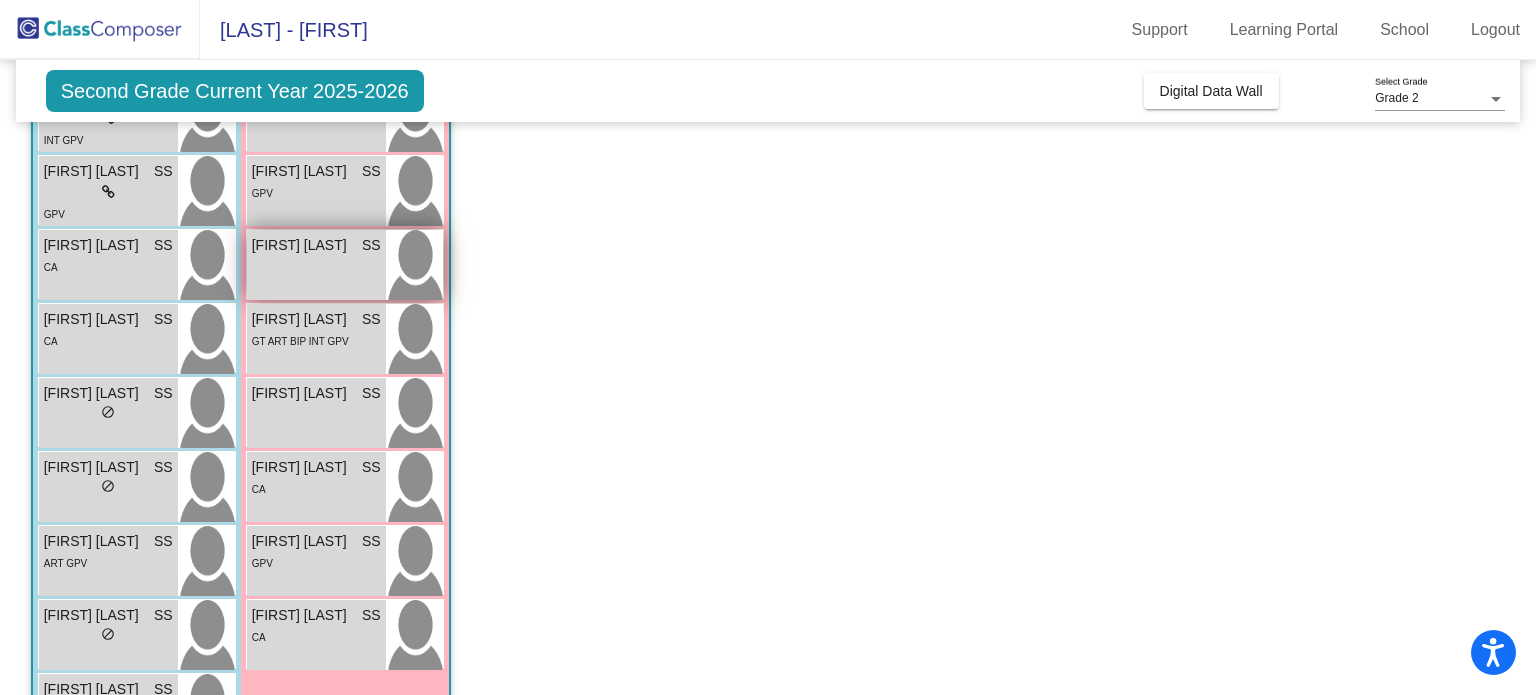 click on "[FIRST] [LAST] SS lock do_not_disturb_alt" at bounding box center [316, 265] 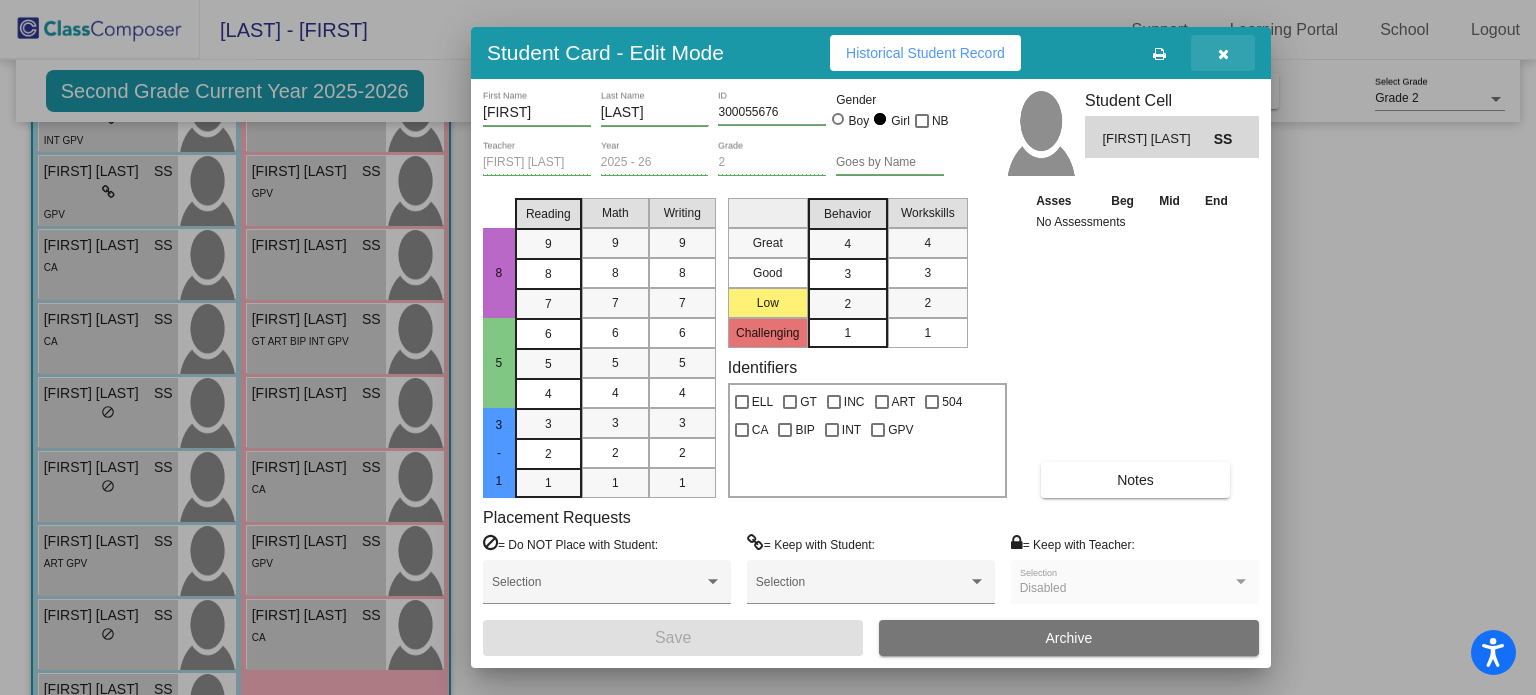 click at bounding box center (1223, 54) 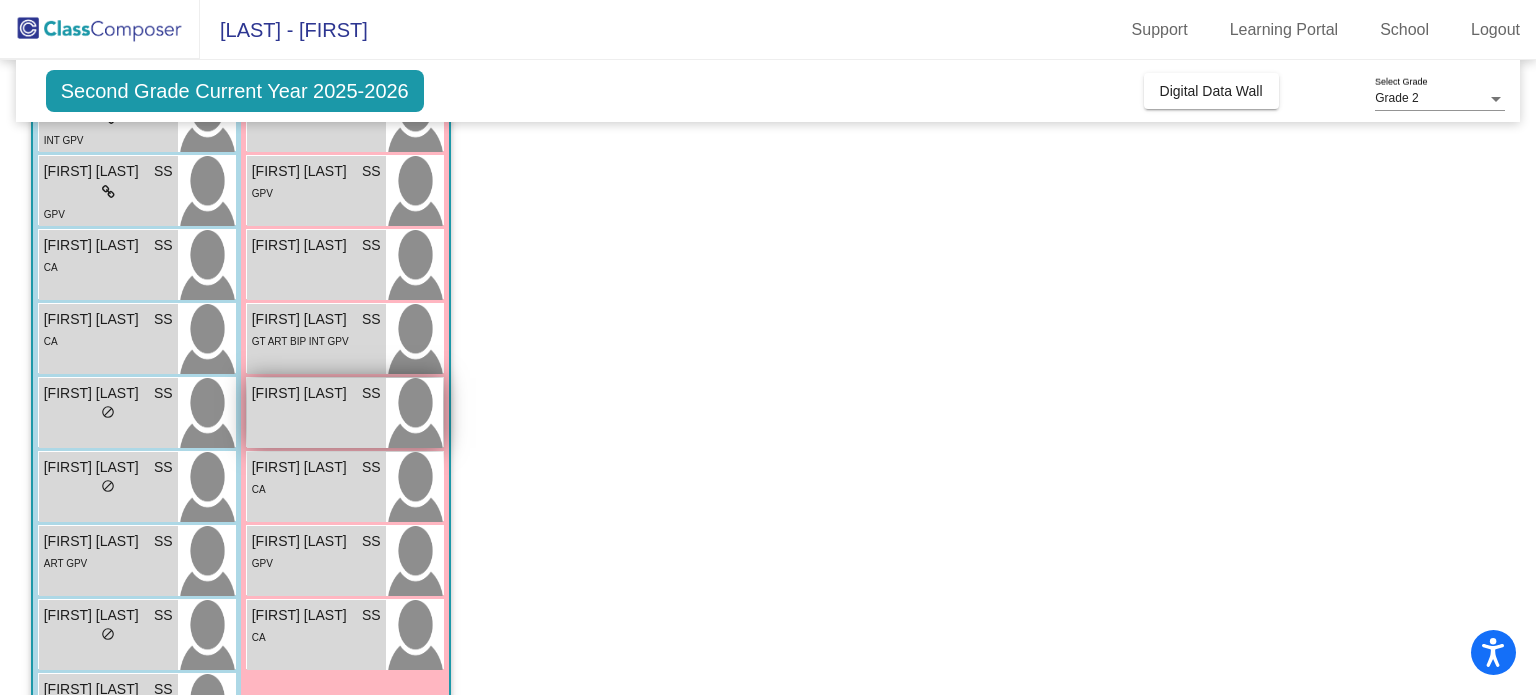 click on "[FIRST] [LAST] SS lock do_not_disturb_alt" at bounding box center [316, 413] 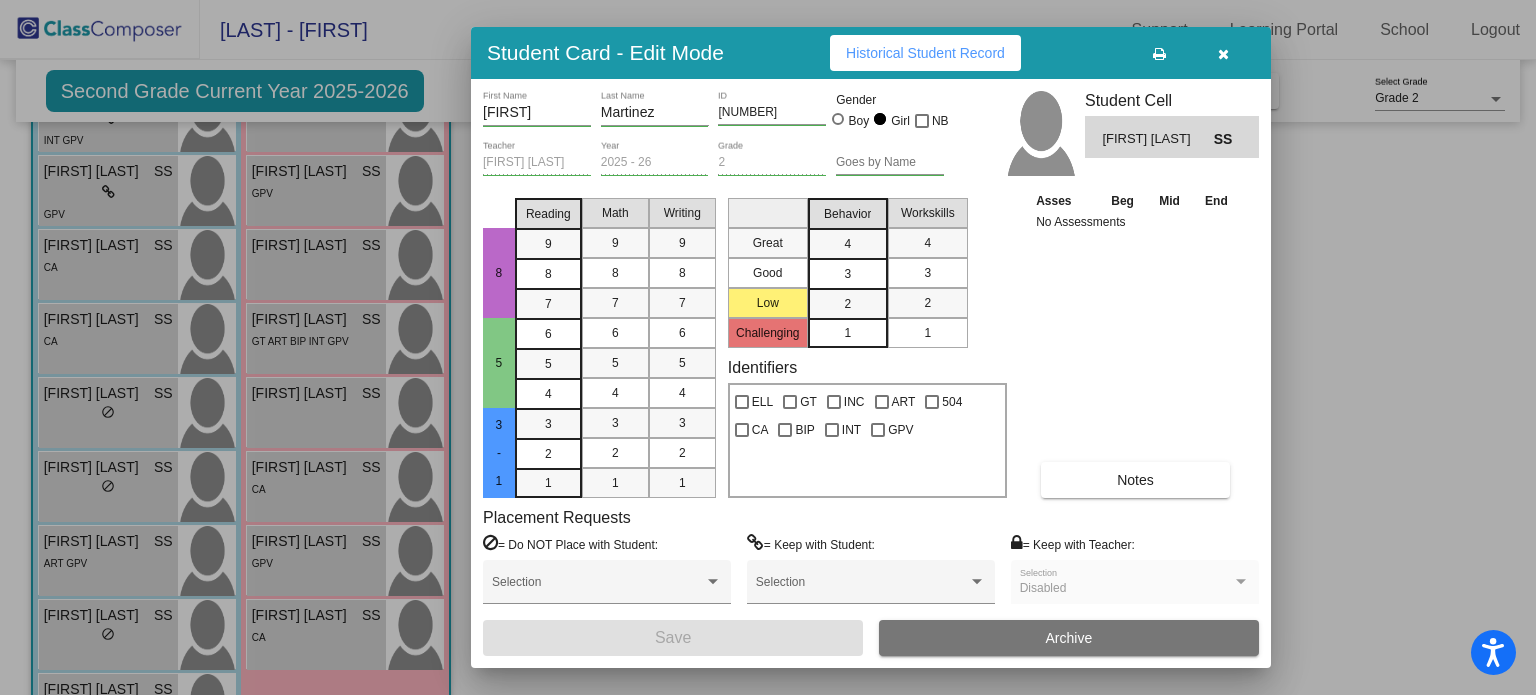 click at bounding box center (1223, 53) 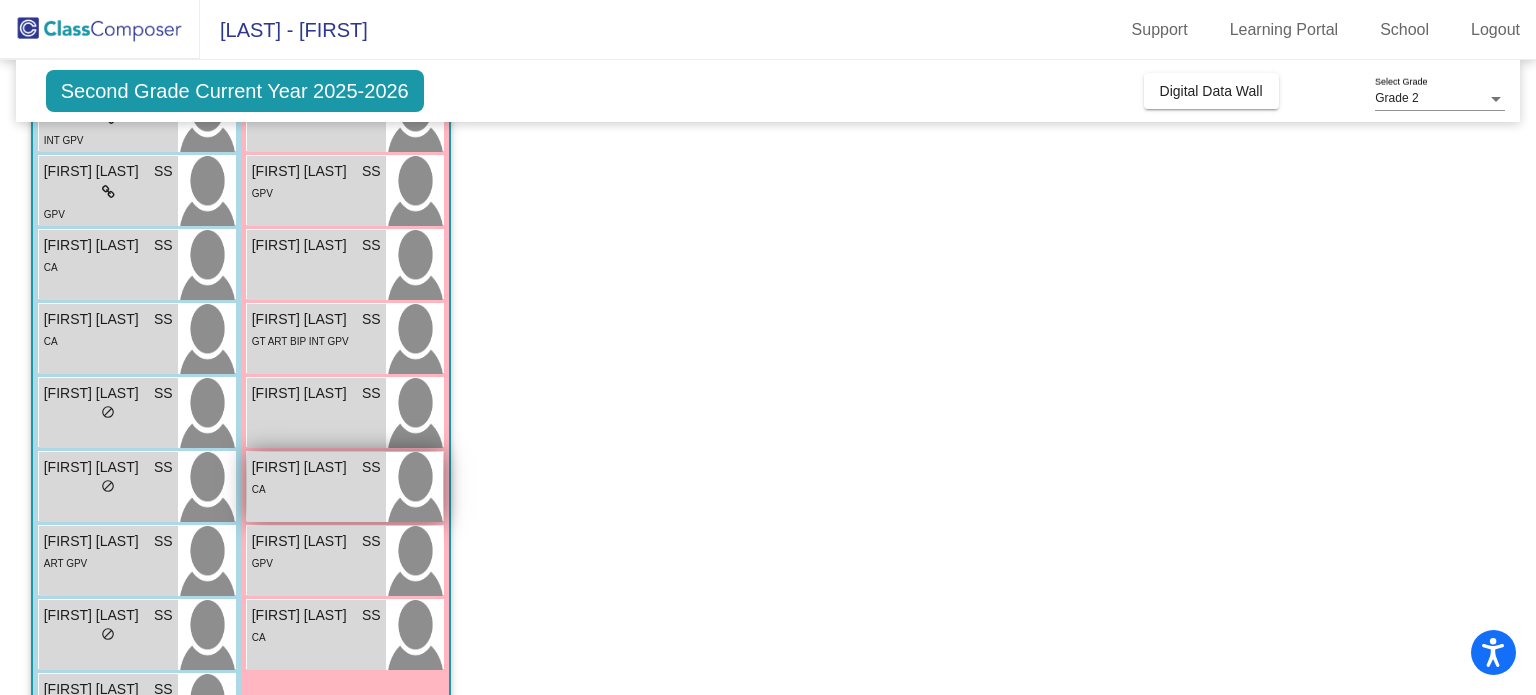 click on "[FIRST] [LAST] SS lock do_not_disturb_alt CA" at bounding box center (316, 487) 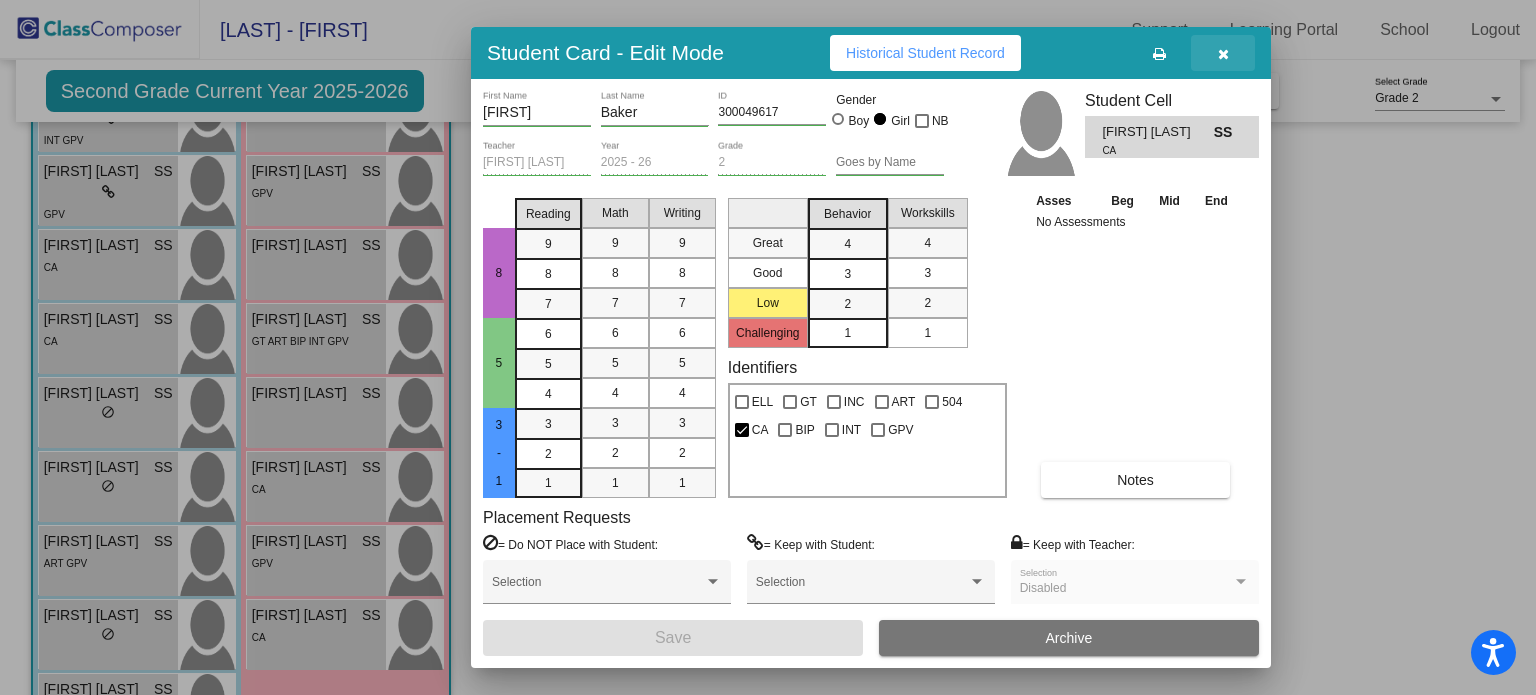 click at bounding box center [1223, 53] 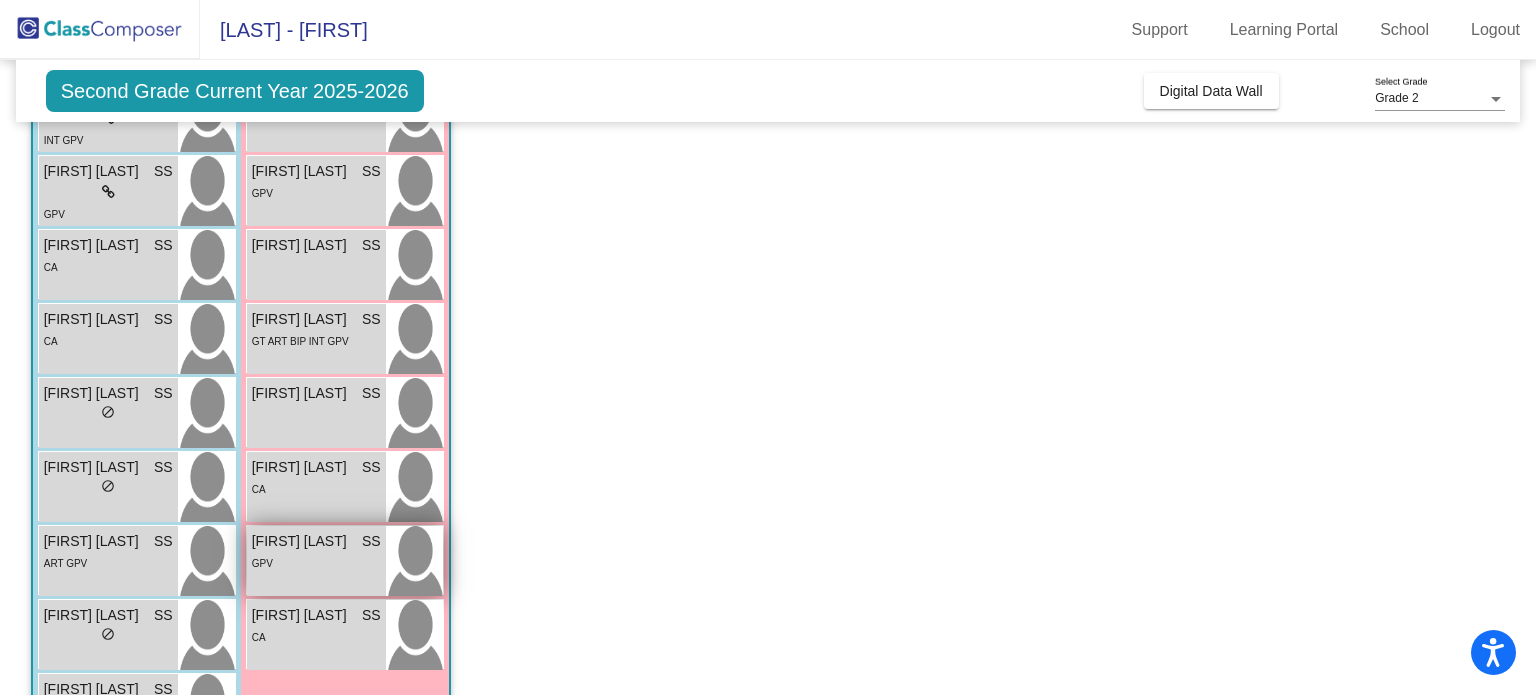 click on "[FIRST] [LAST]" at bounding box center [302, 541] 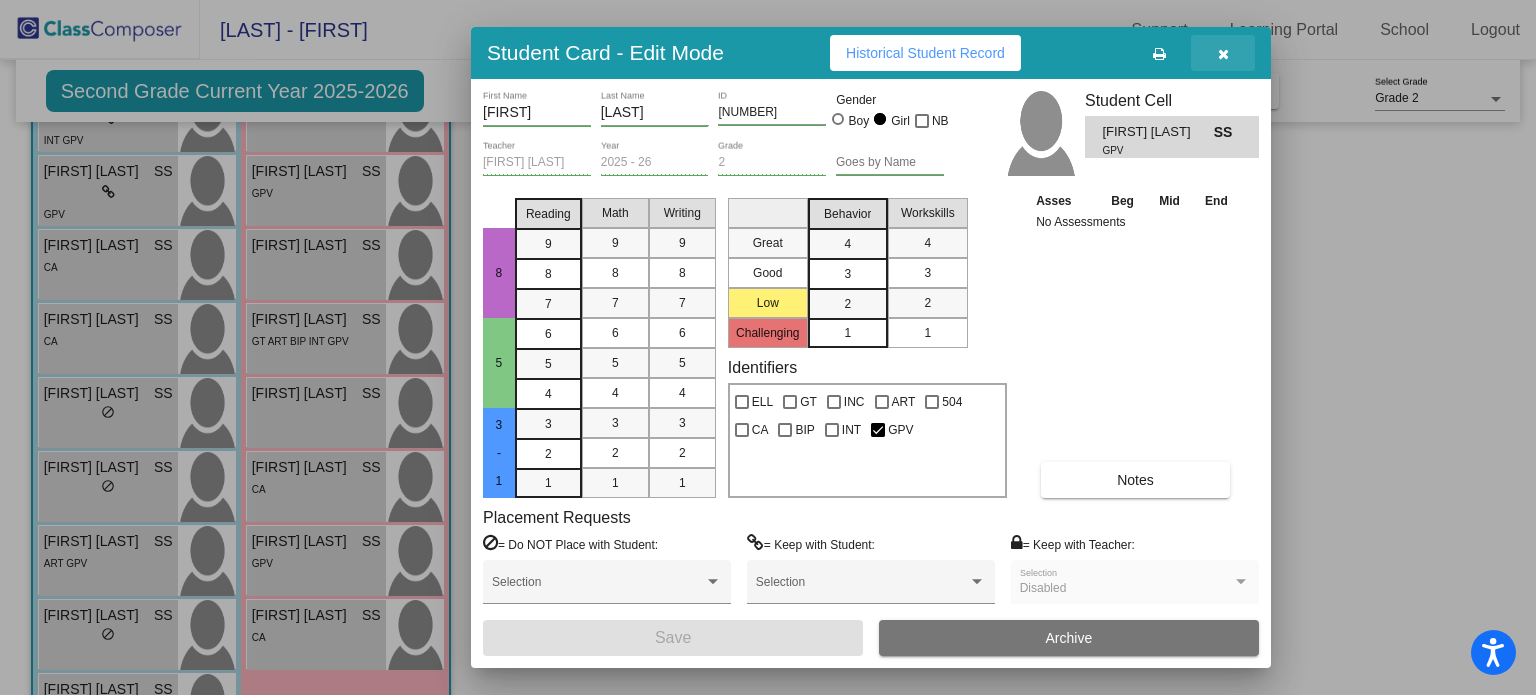 click at bounding box center [1223, 53] 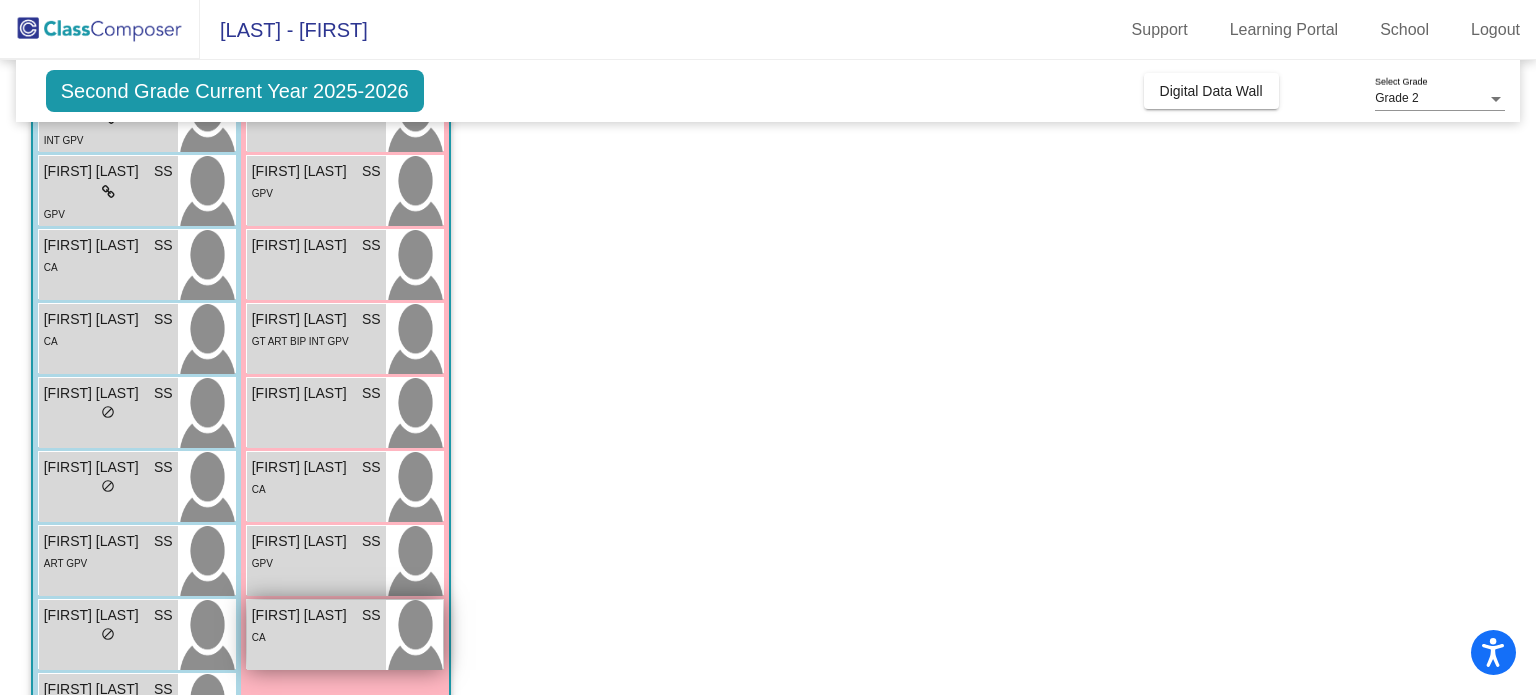 click on "CA" at bounding box center (316, 636) 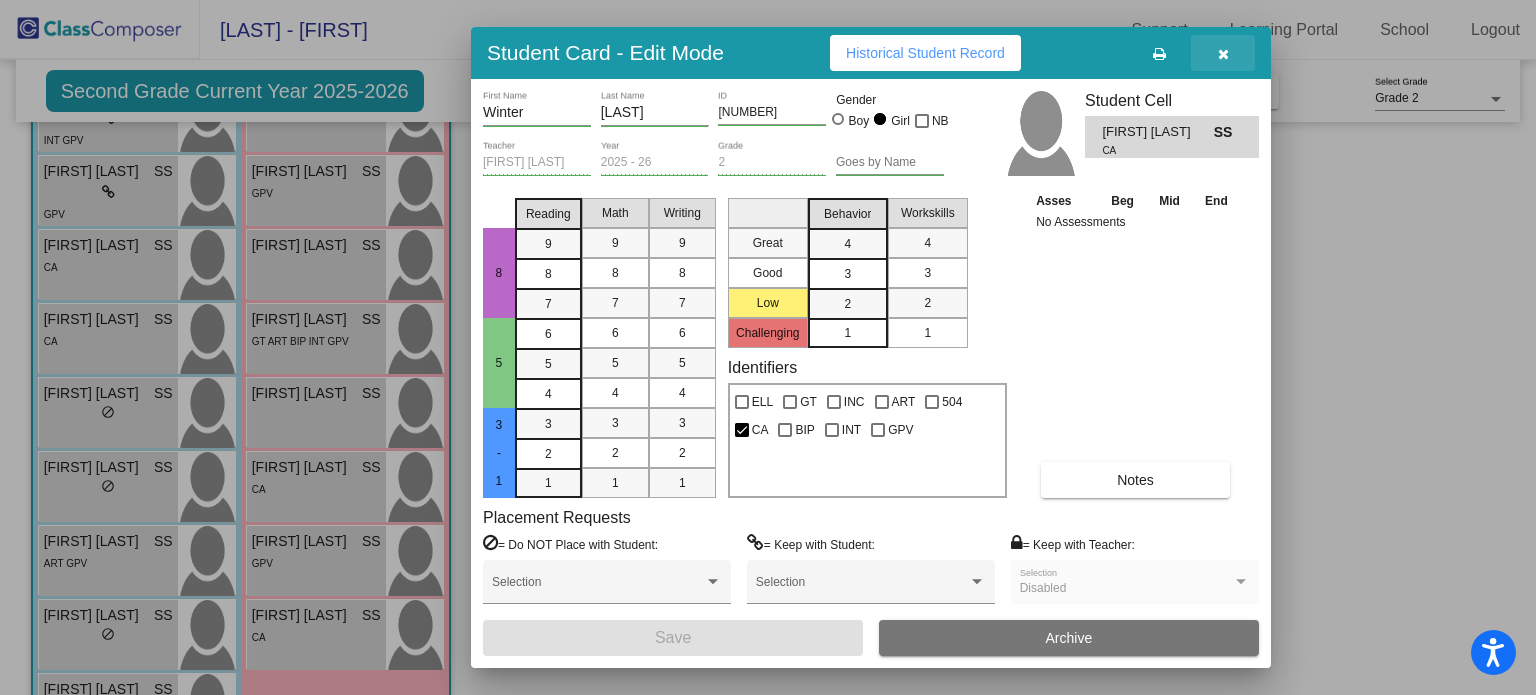 click at bounding box center [1223, 54] 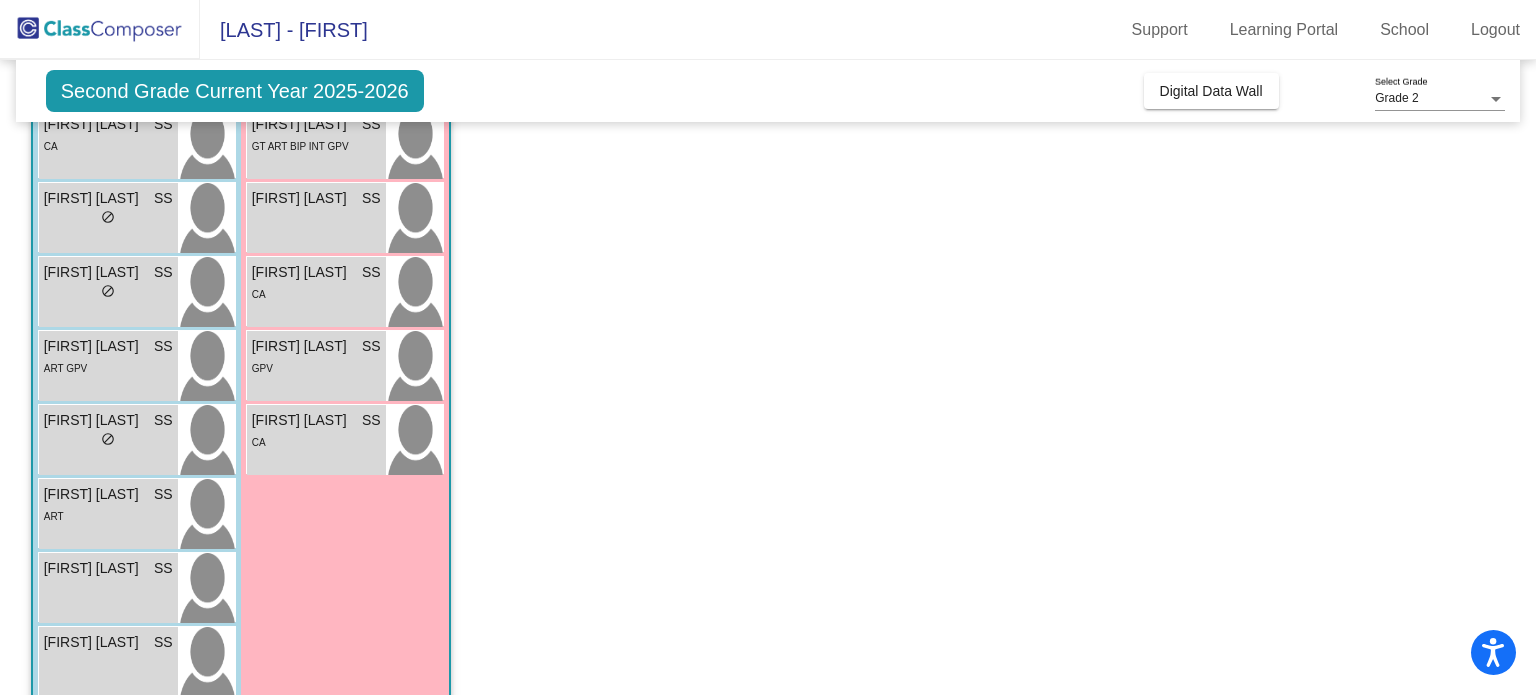 scroll, scrollTop: 544, scrollLeft: 0, axis: vertical 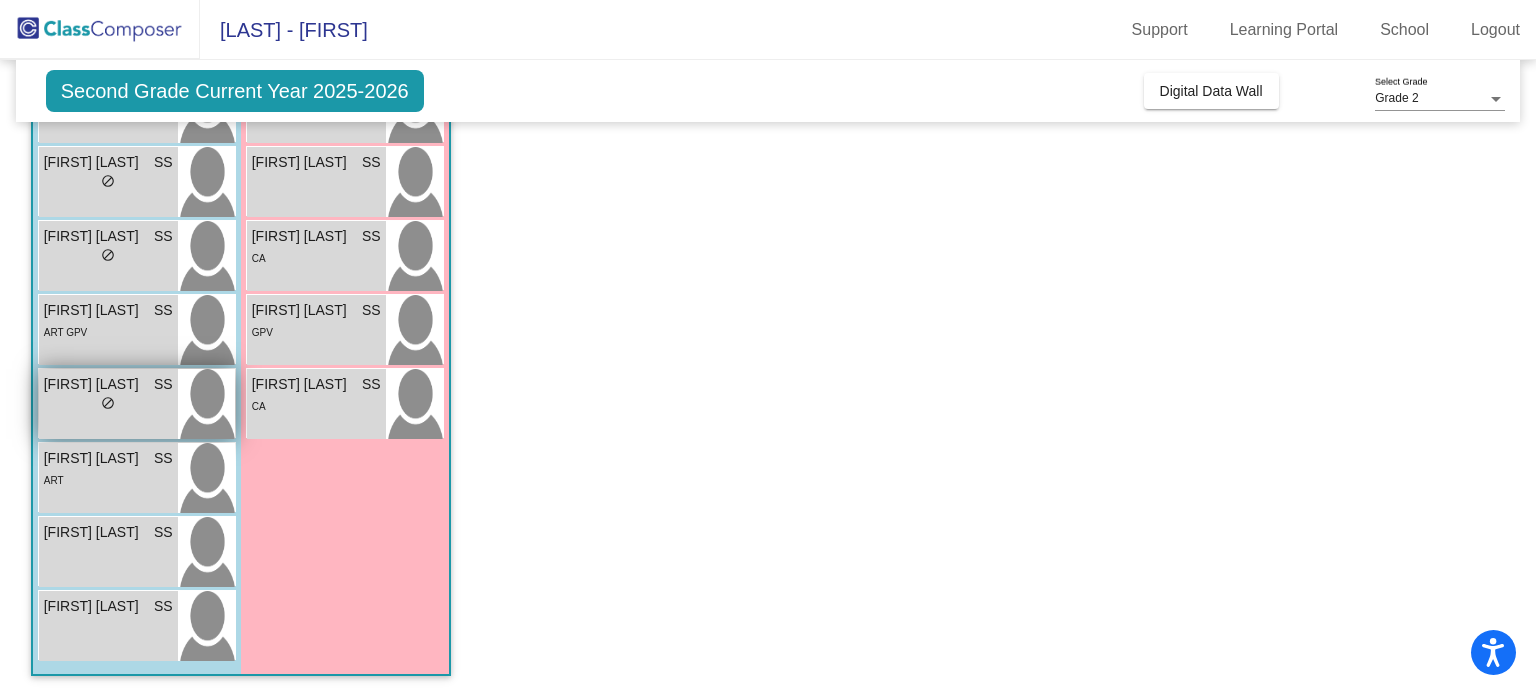 click on "lock do_not_disturb_alt" at bounding box center [108, 405] 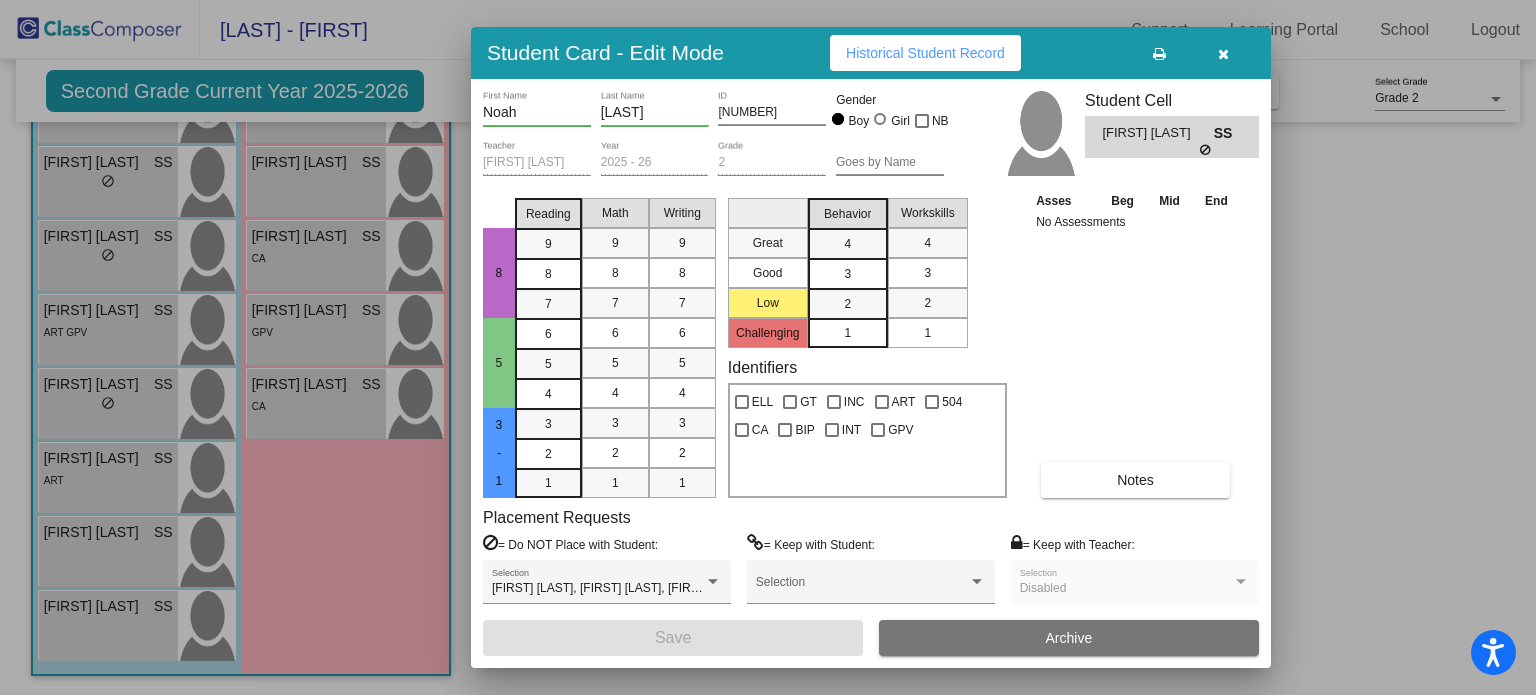 click at bounding box center [1223, 53] 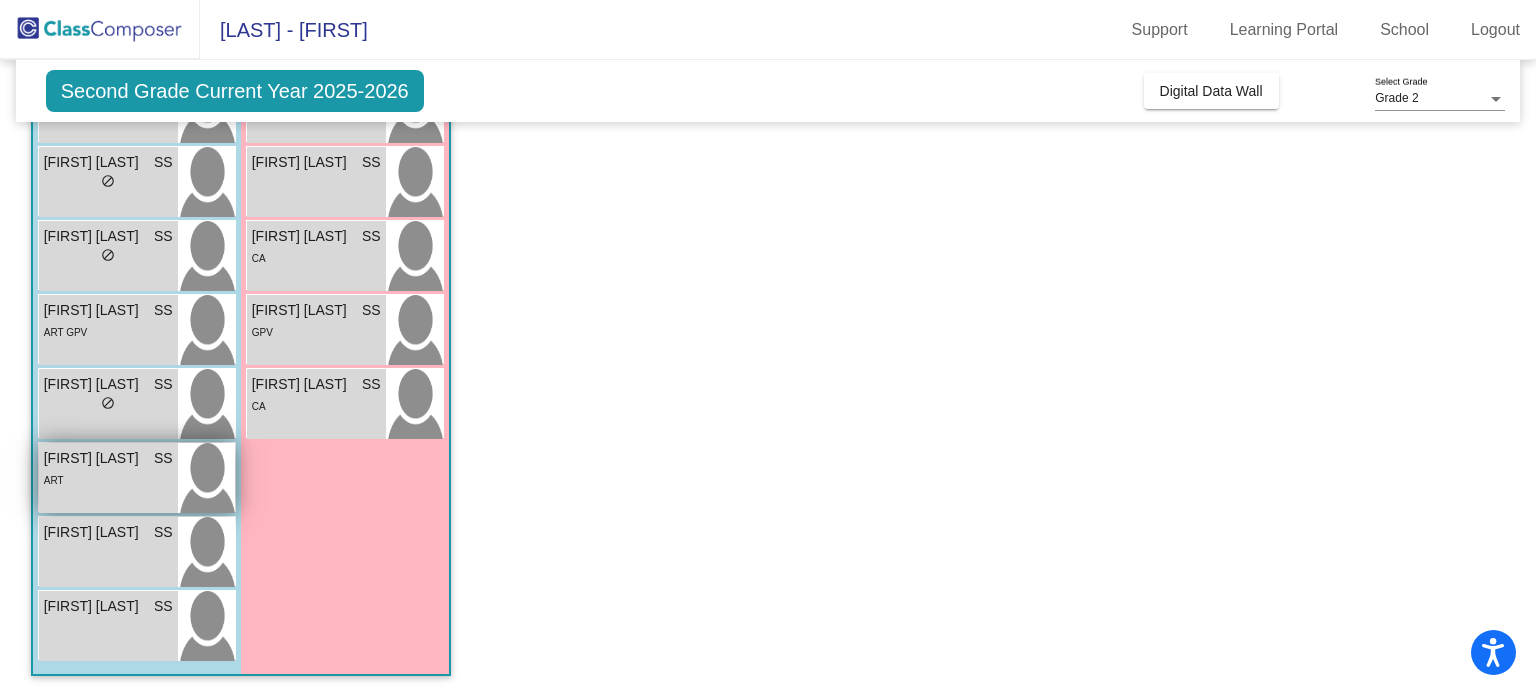 click on "ART" at bounding box center [108, 479] 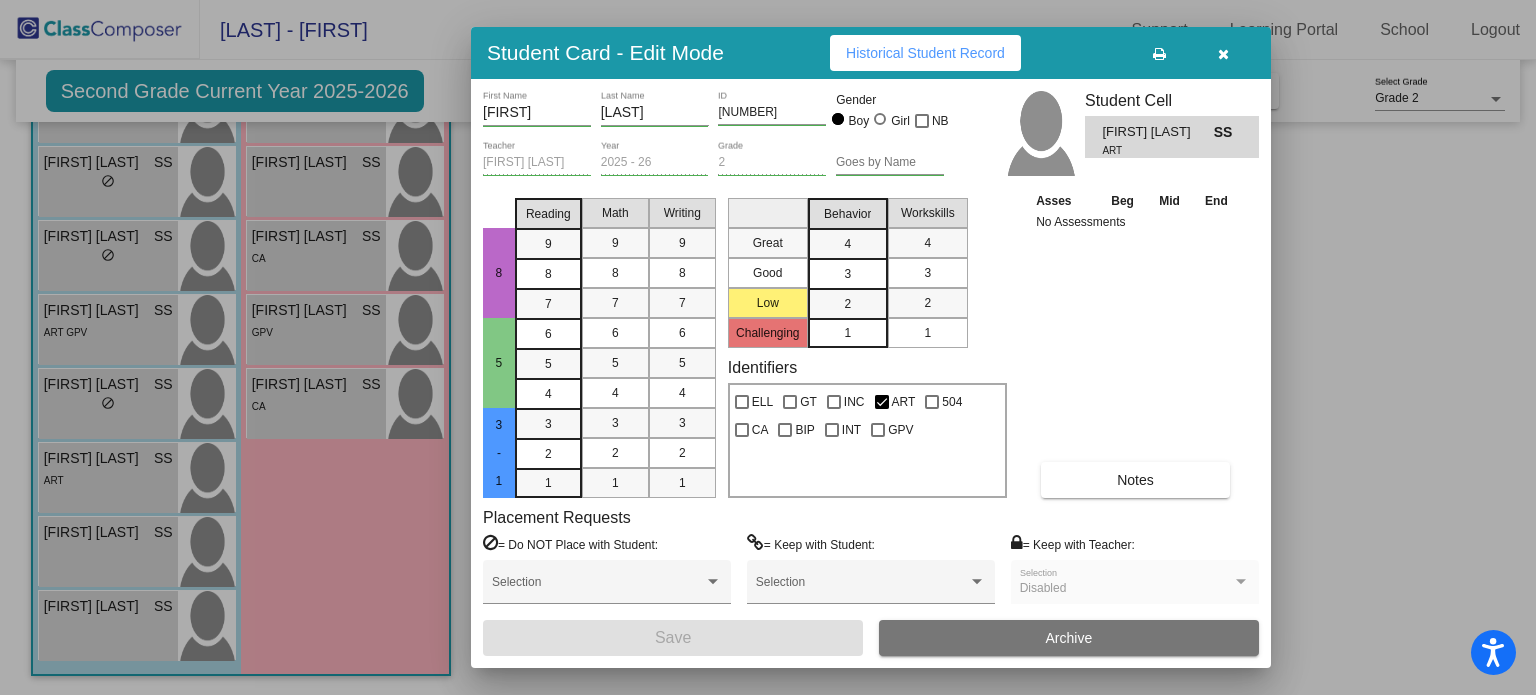 click at bounding box center [1223, 53] 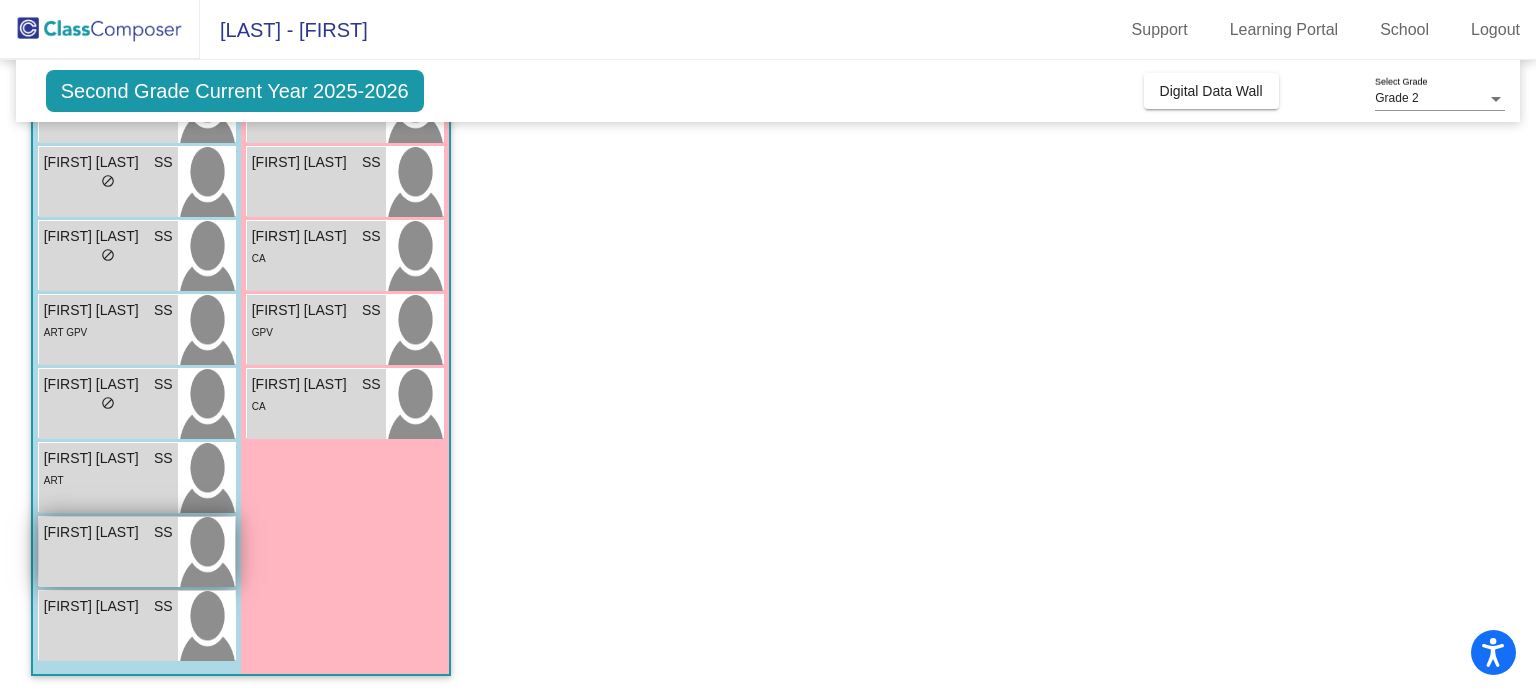 click on "[FIRST] [LAST]" at bounding box center (94, 532) 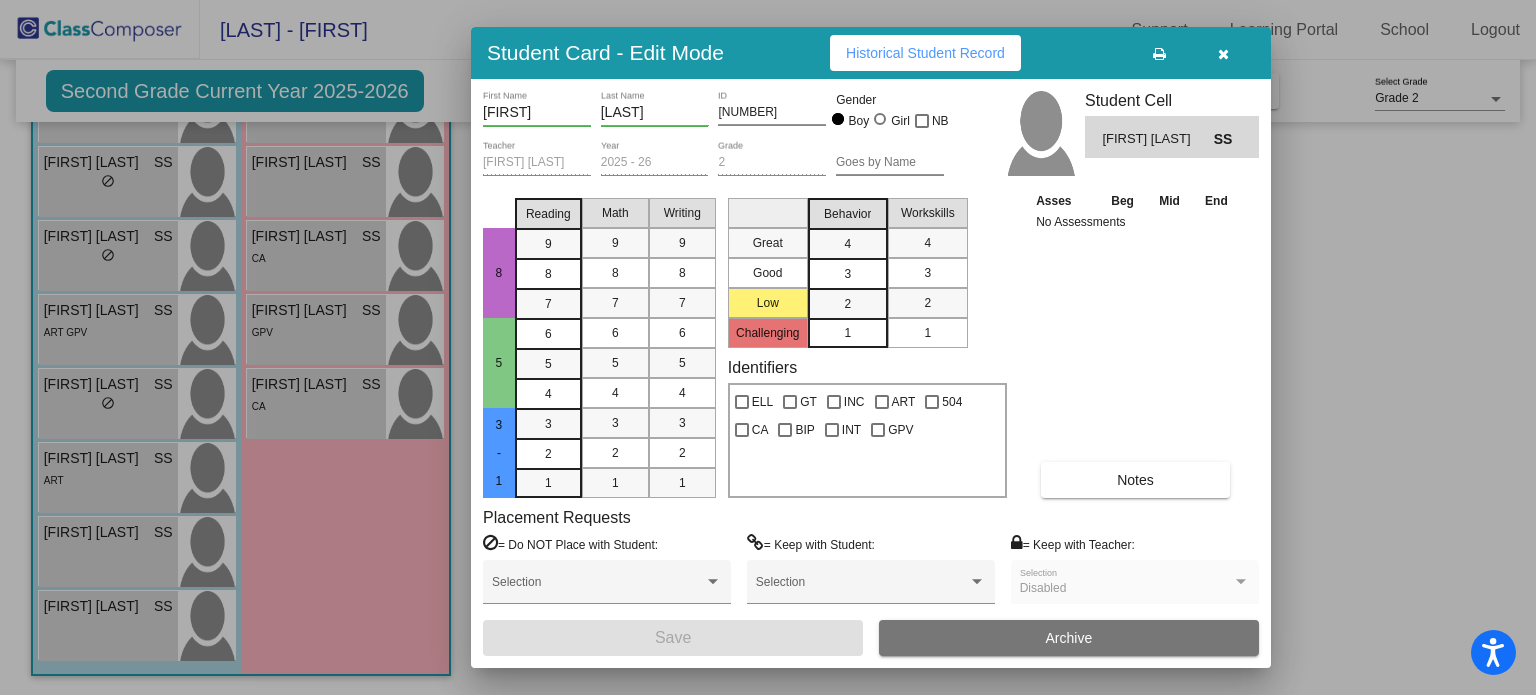 click at bounding box center [1223, 53] 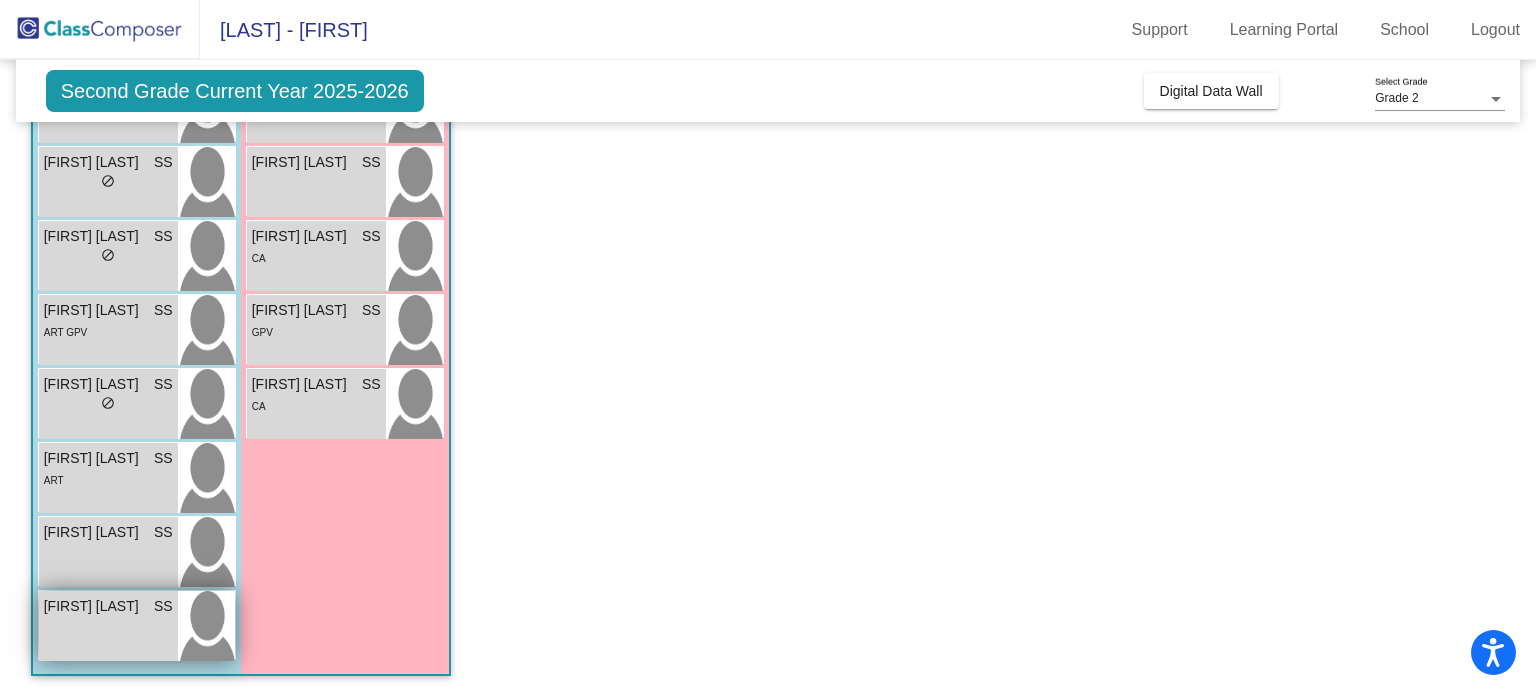 click on "[FIRST] [LAST]" at bounding box center (94, 606) 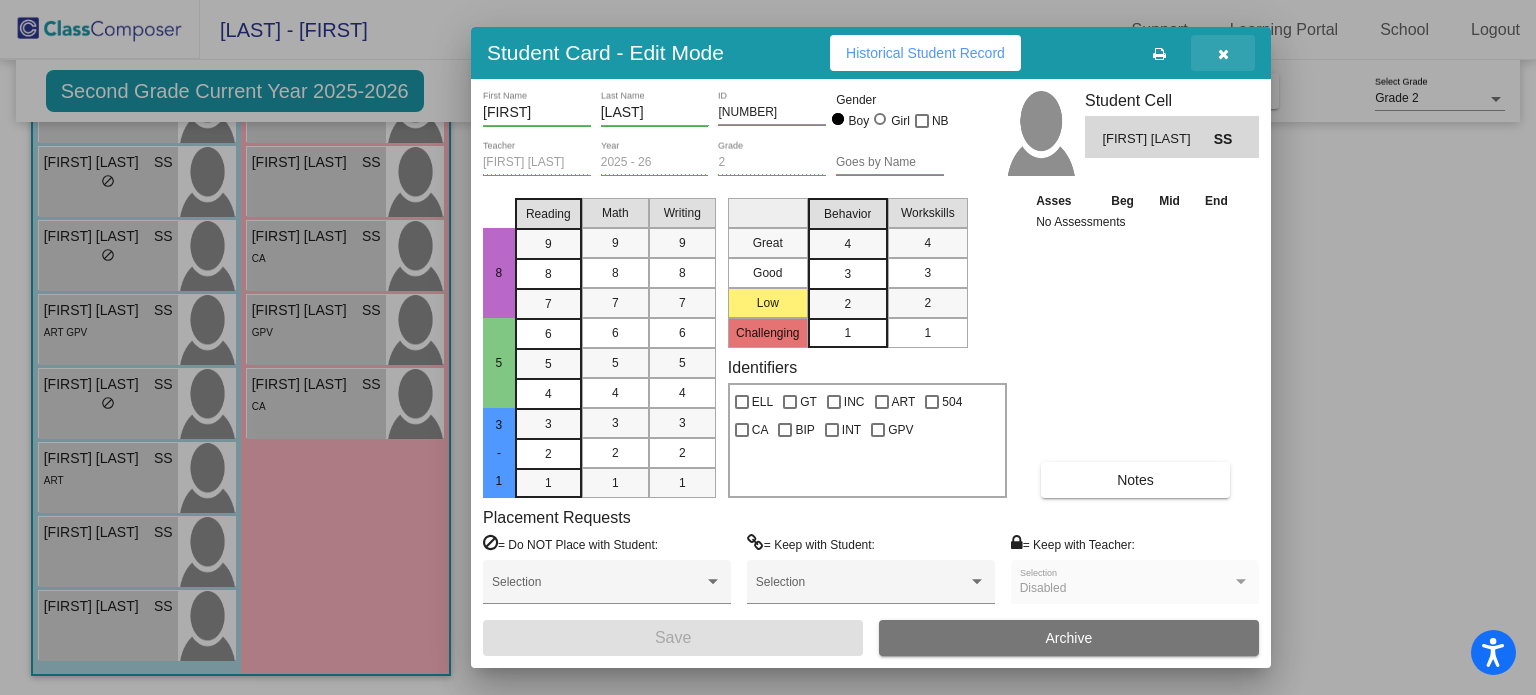 click at bounding box center (1223, 54) 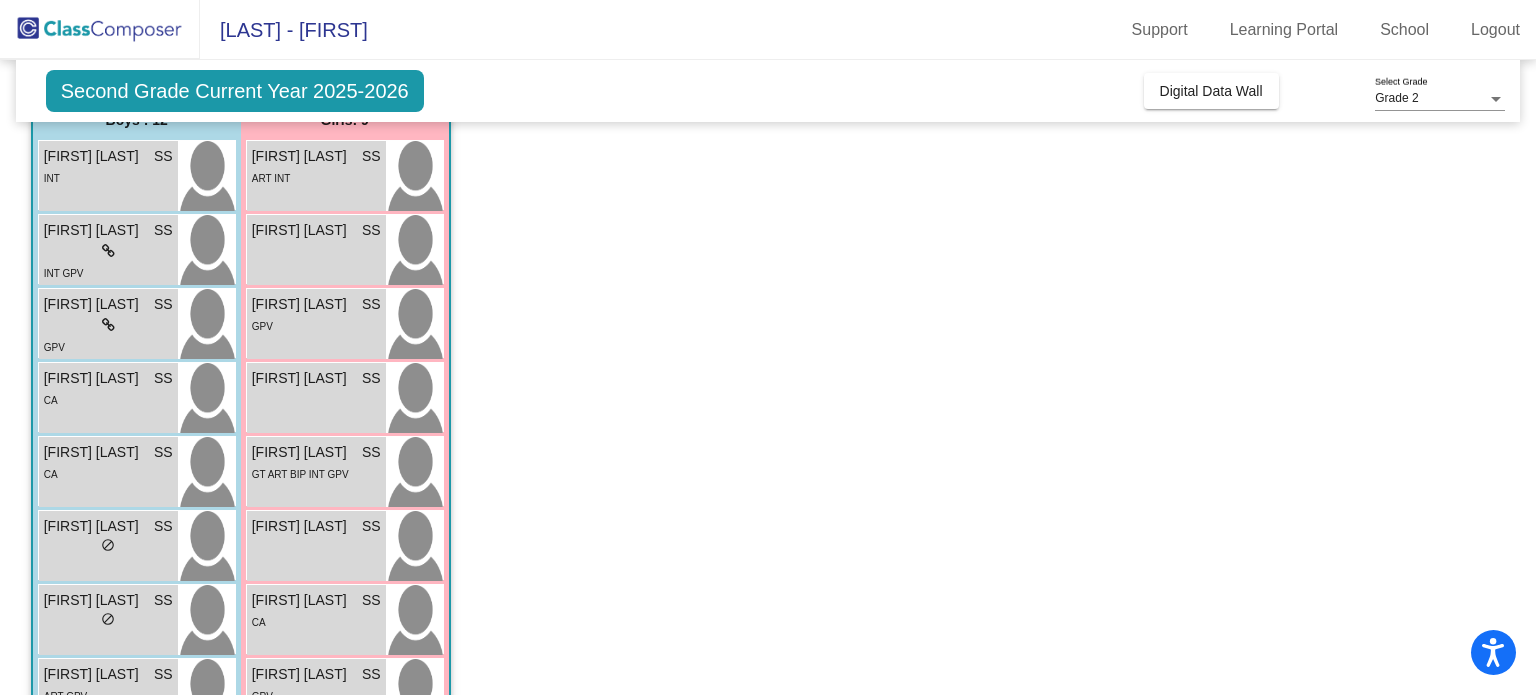 scroll, scrollTop: 177, scrollLeft: 0, axis: vertical 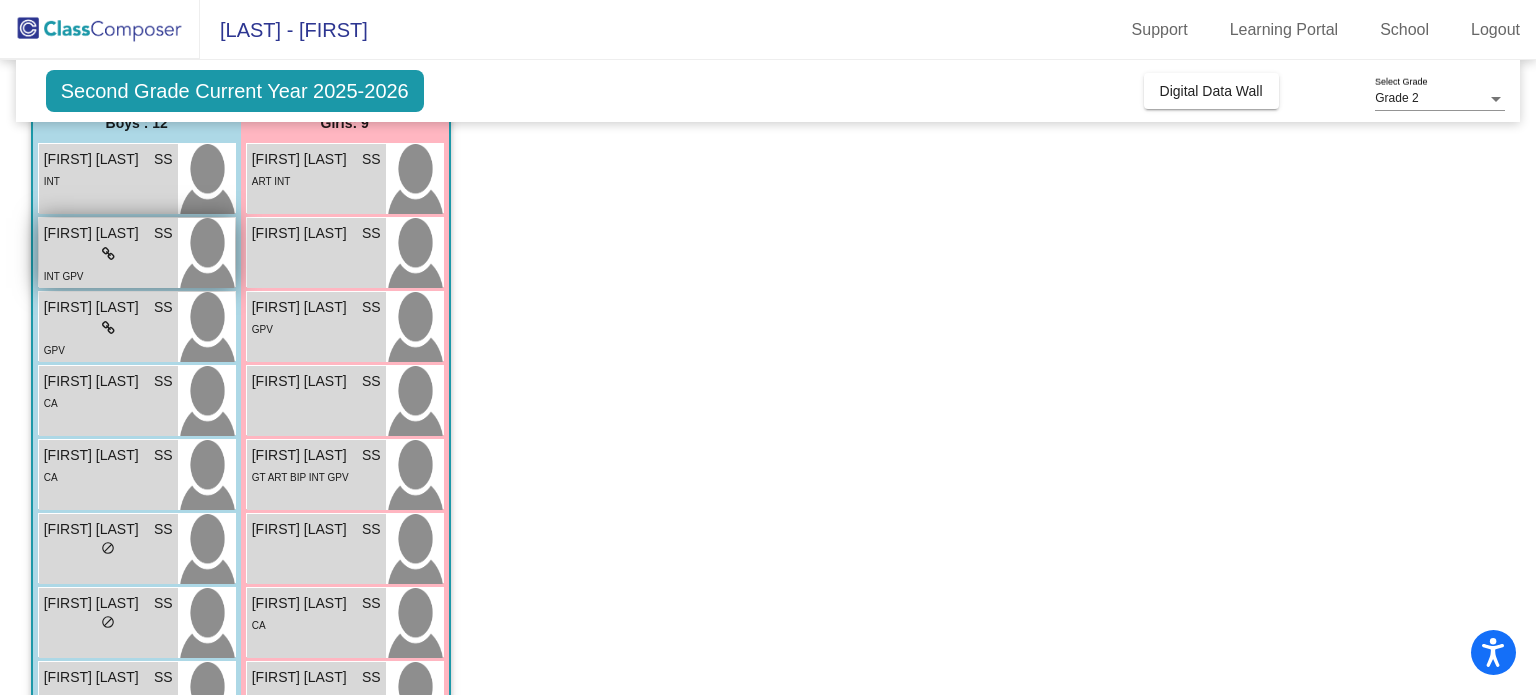 click at bounding box center (108, 254) 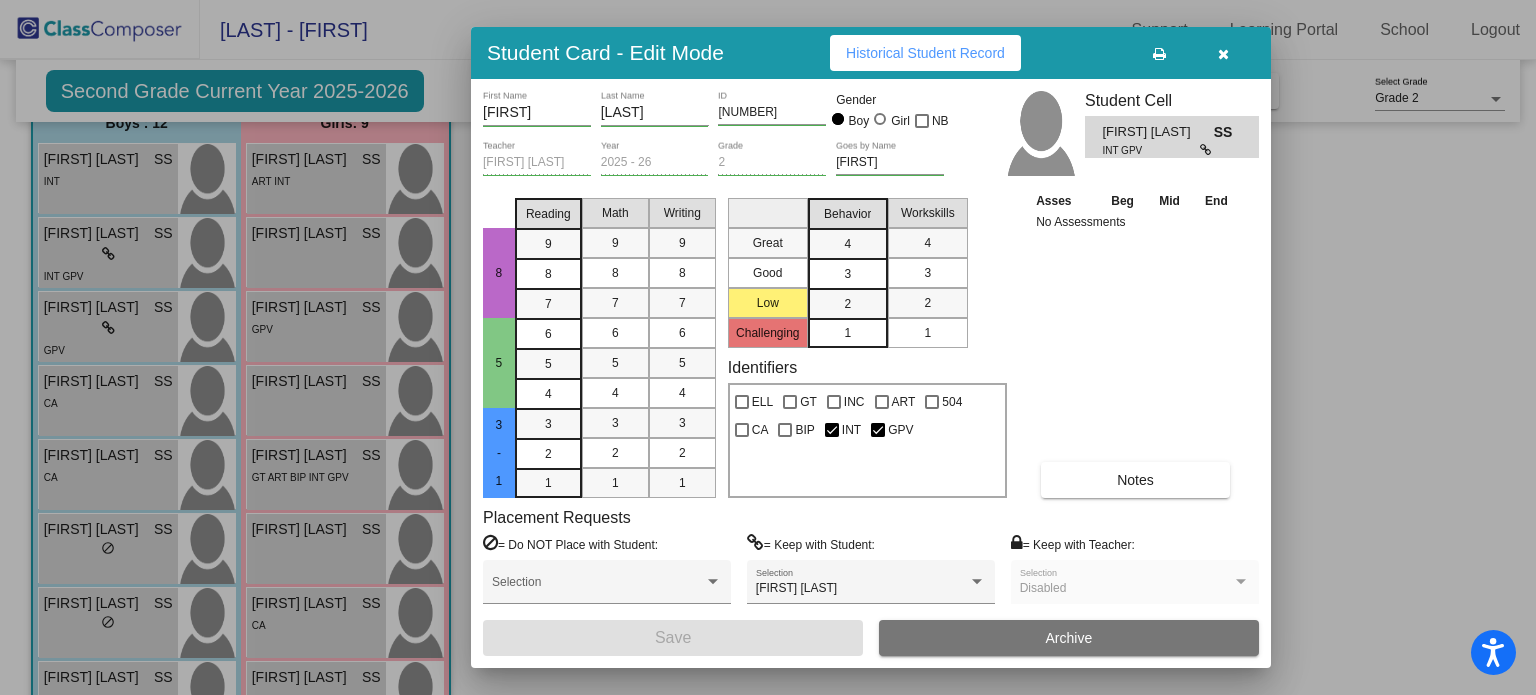 click at bounding box center [1223, 54] 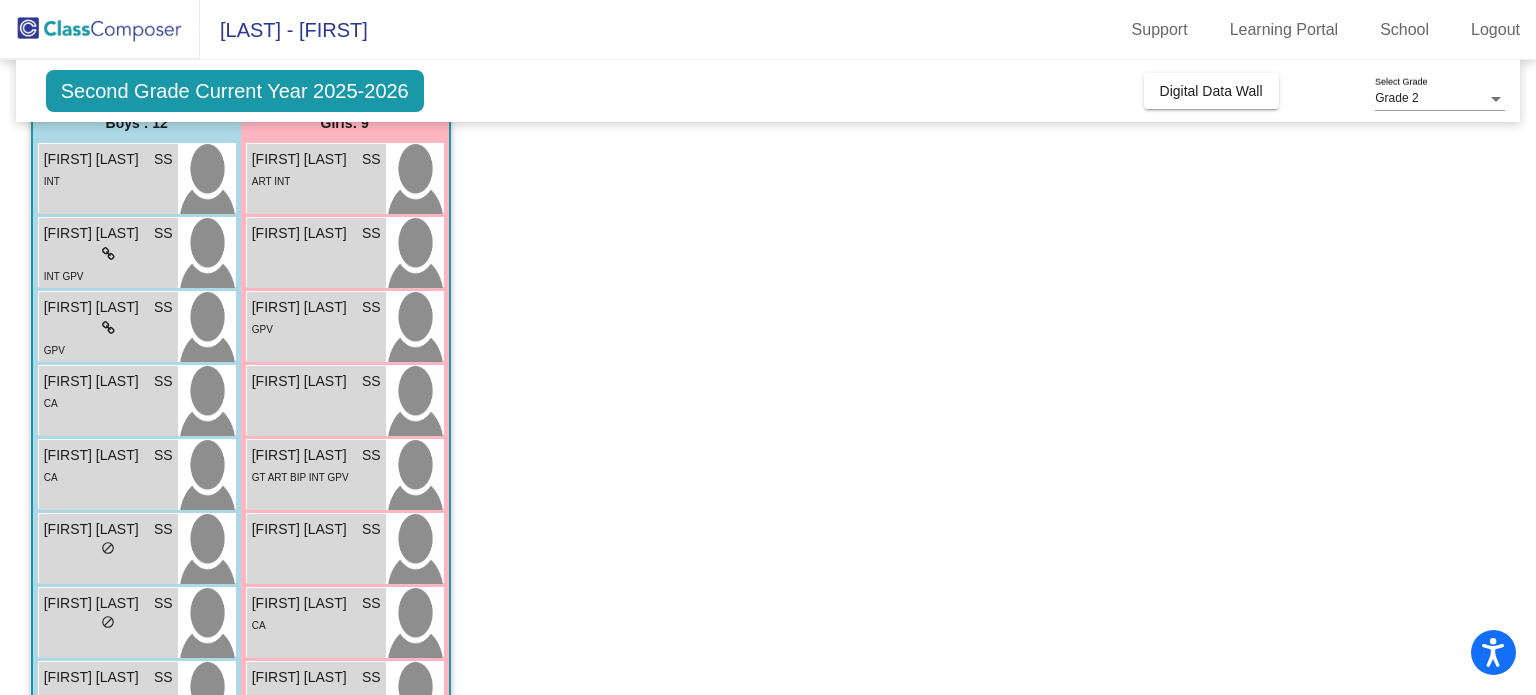 scroll, scrollTop: 0, scrollLeft: 0, axis: both 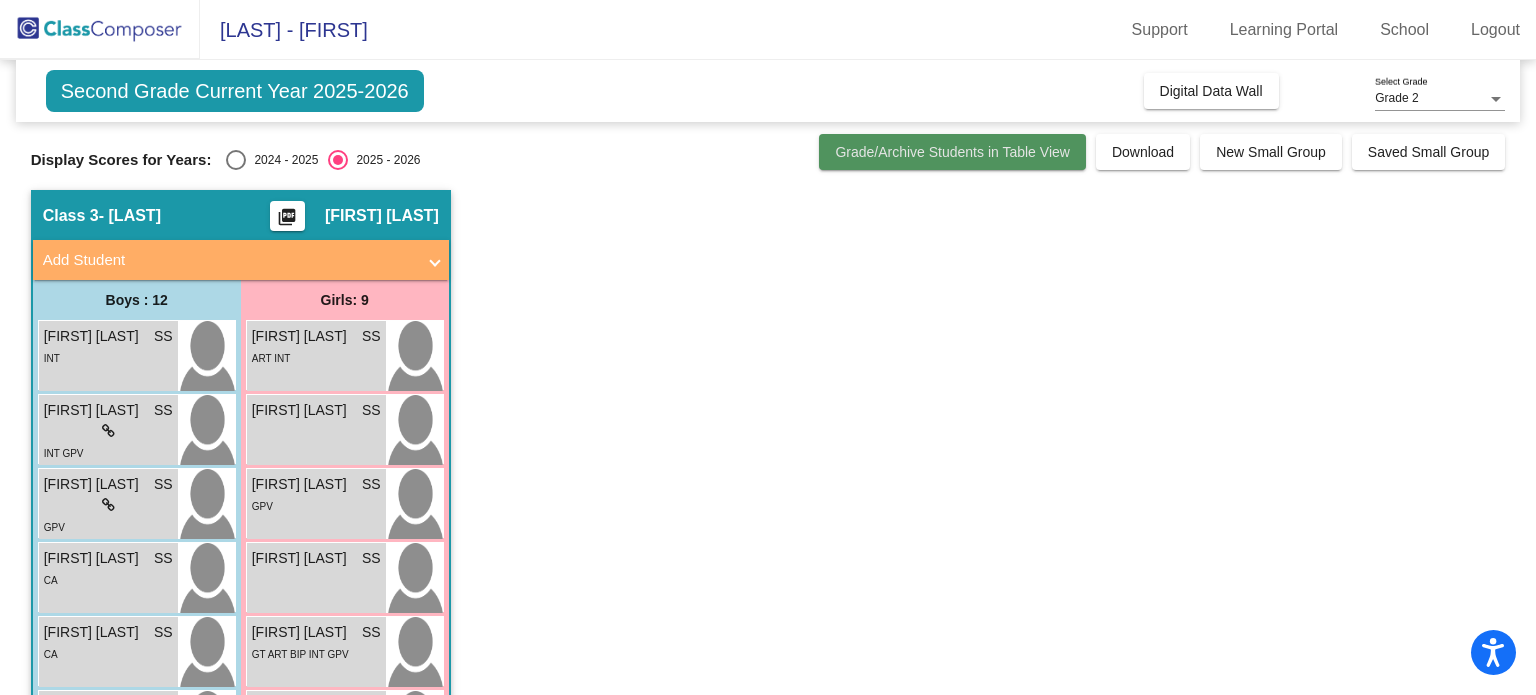 click on "Grade/Archive Students in Table View" 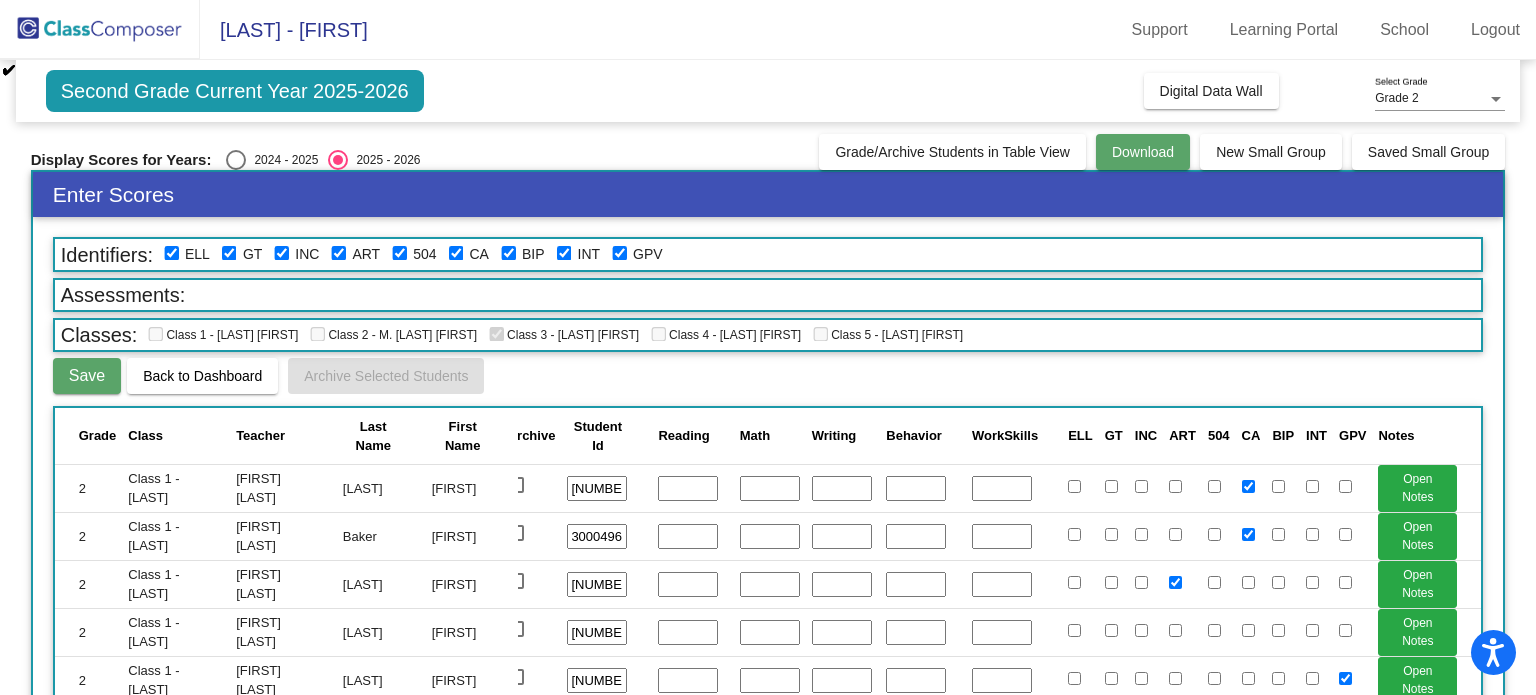 click on "Download" 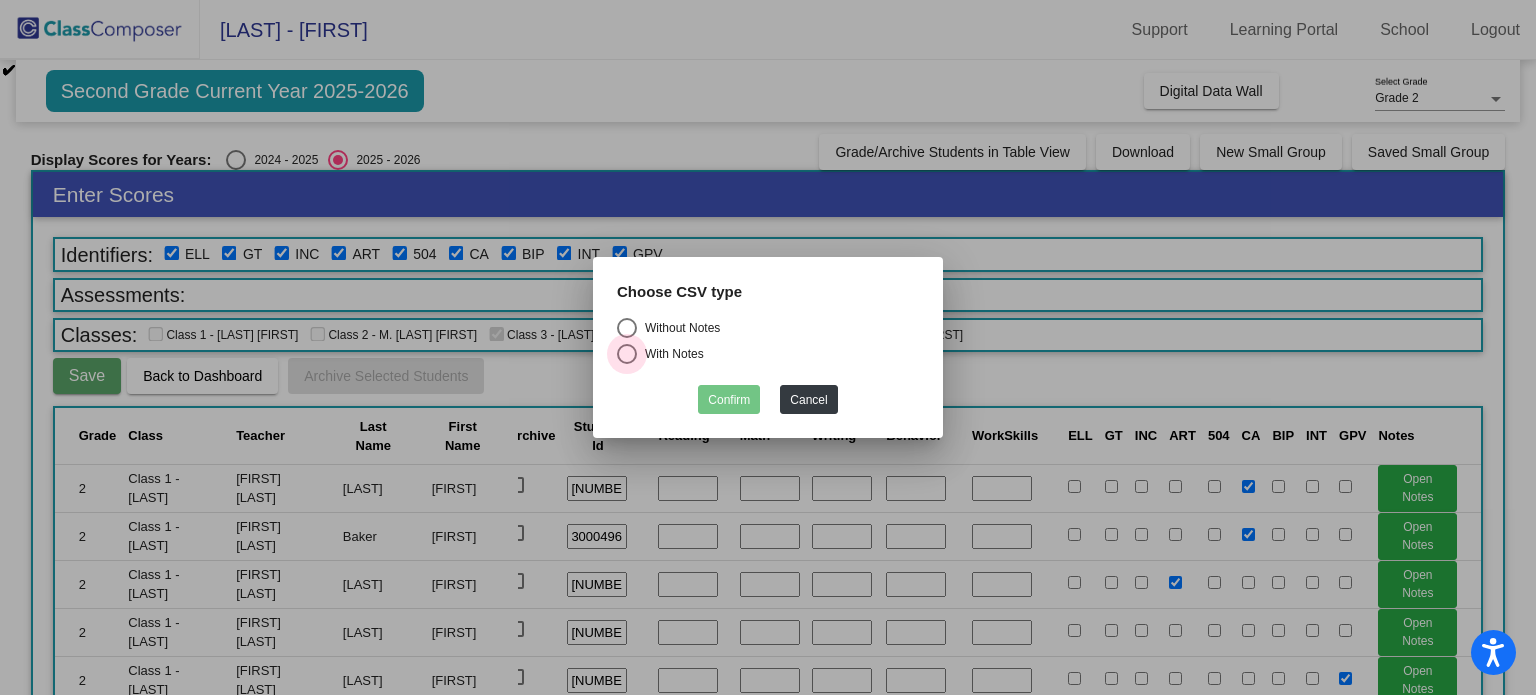 click on "With Notes" at bounding box center [670, 354] 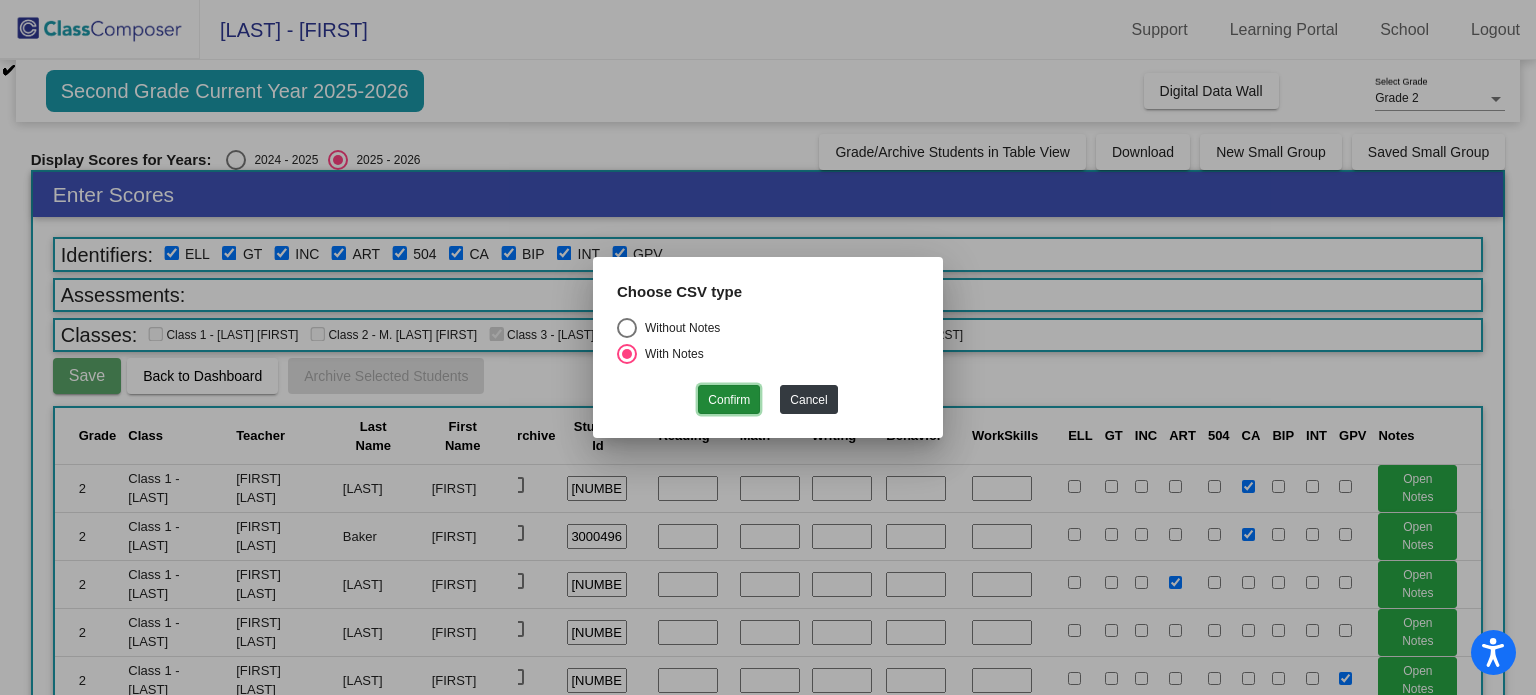 click on "Confirm" at bounding box center [729, 399] 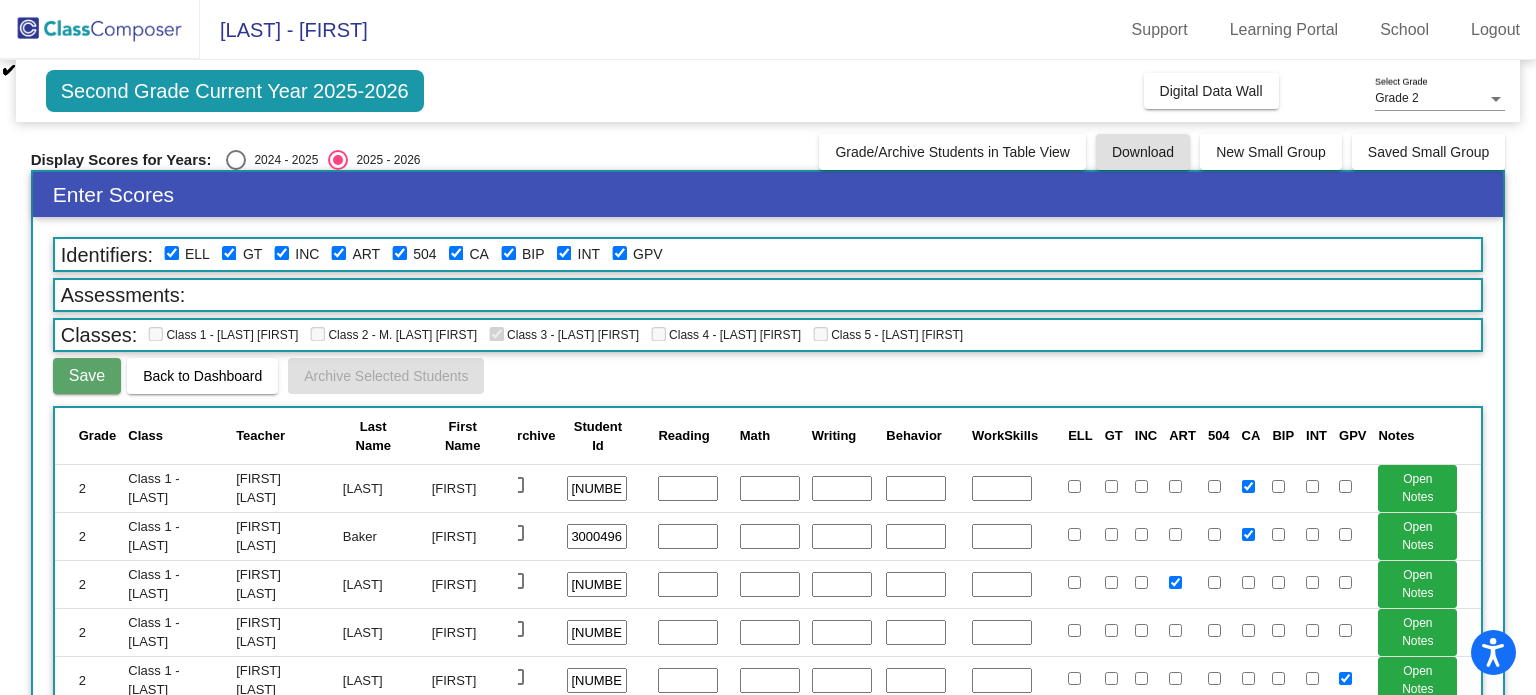 click on "Grade 2" at bounding box center (1431, 99) 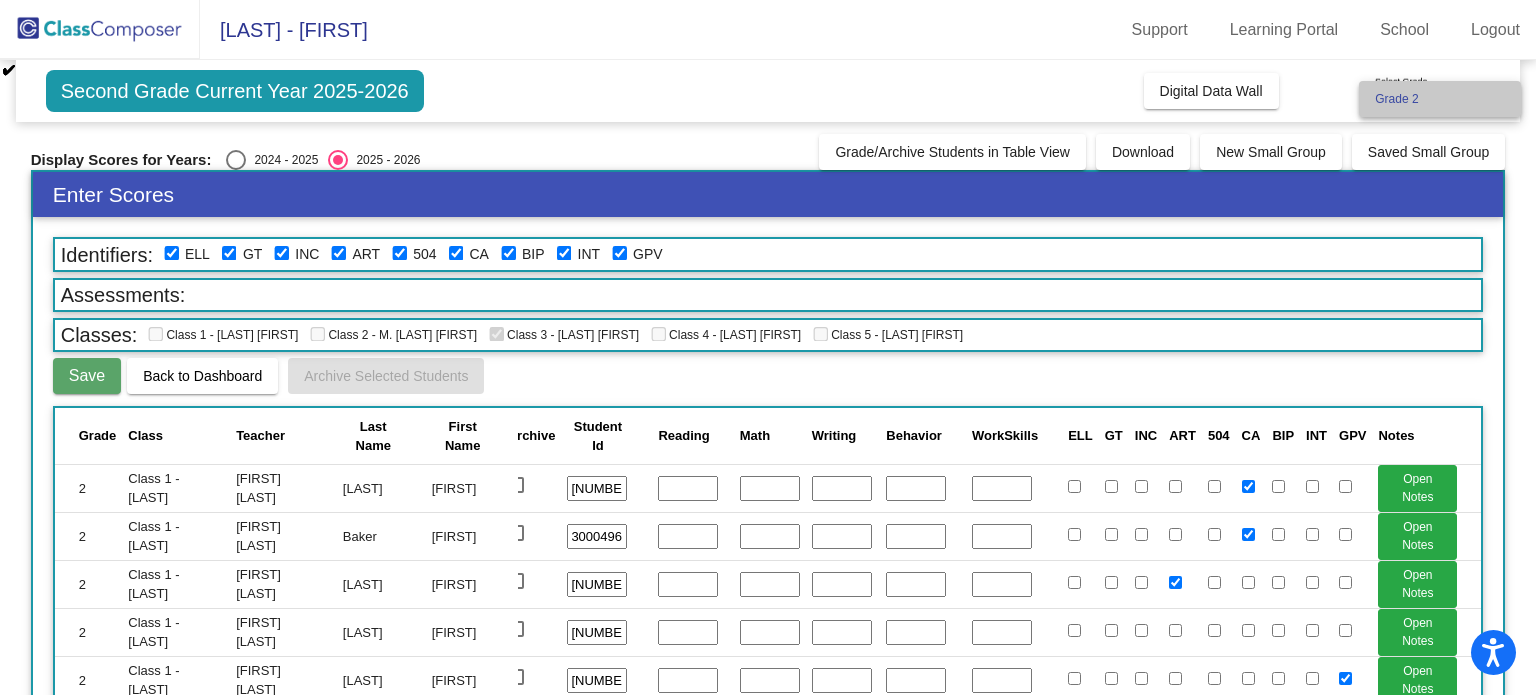 click on "Grade 2" at bounding box center (1440, 99) 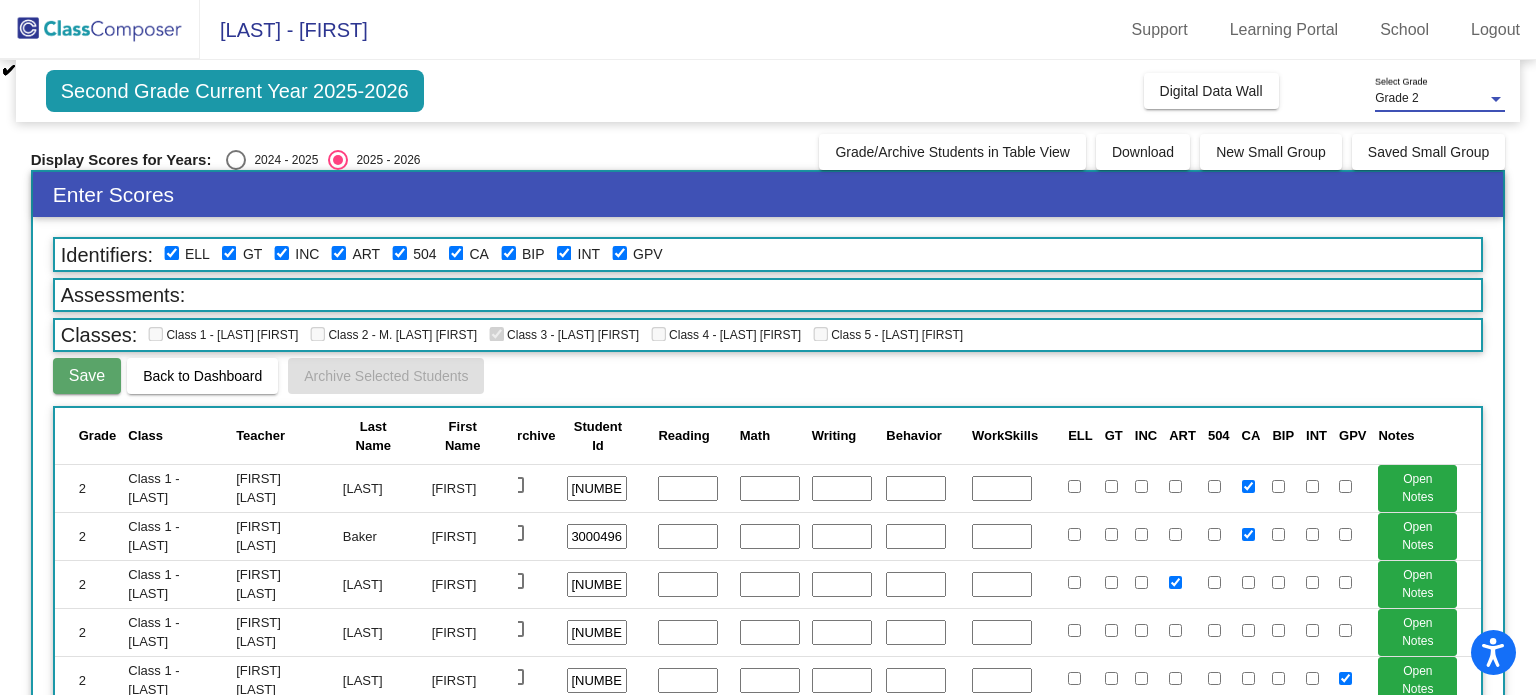 click on "Grade 2 Select Grade" 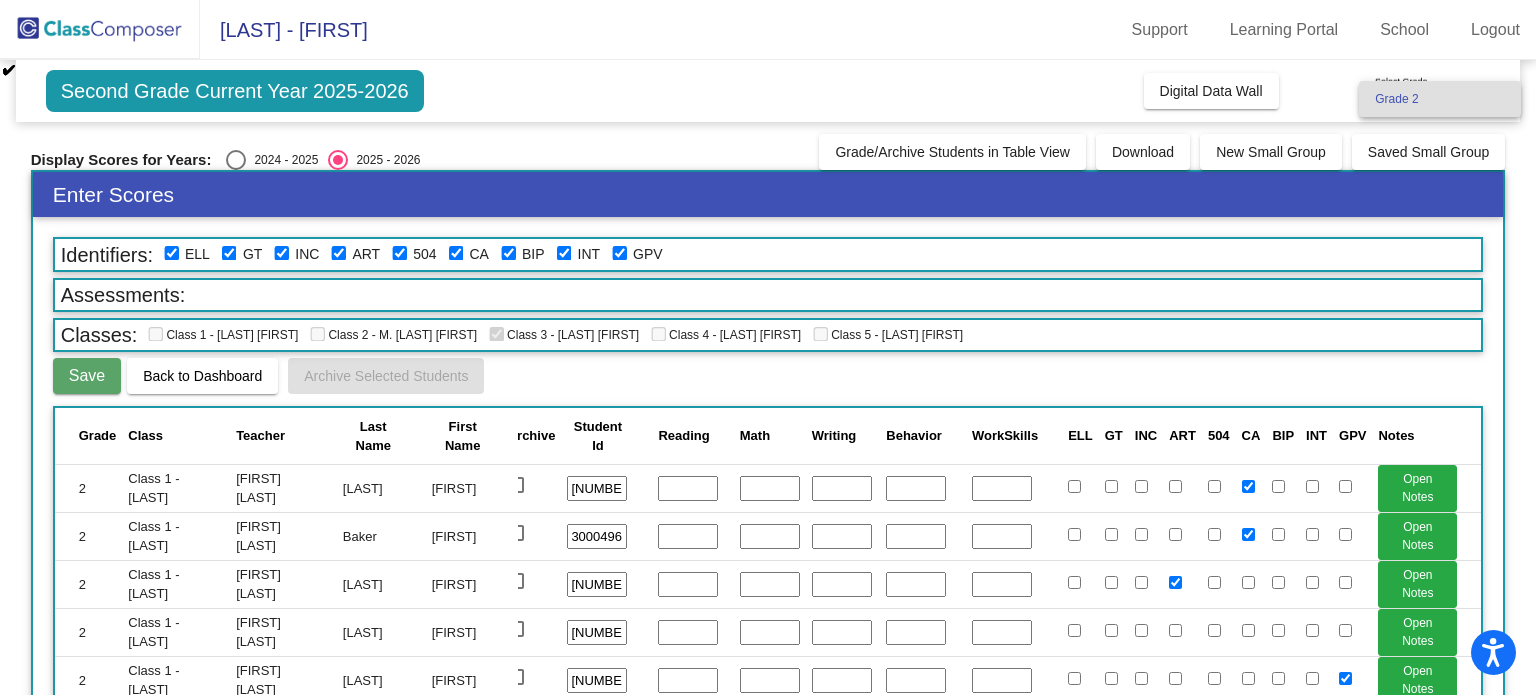 click at bounding box center [768, 347] 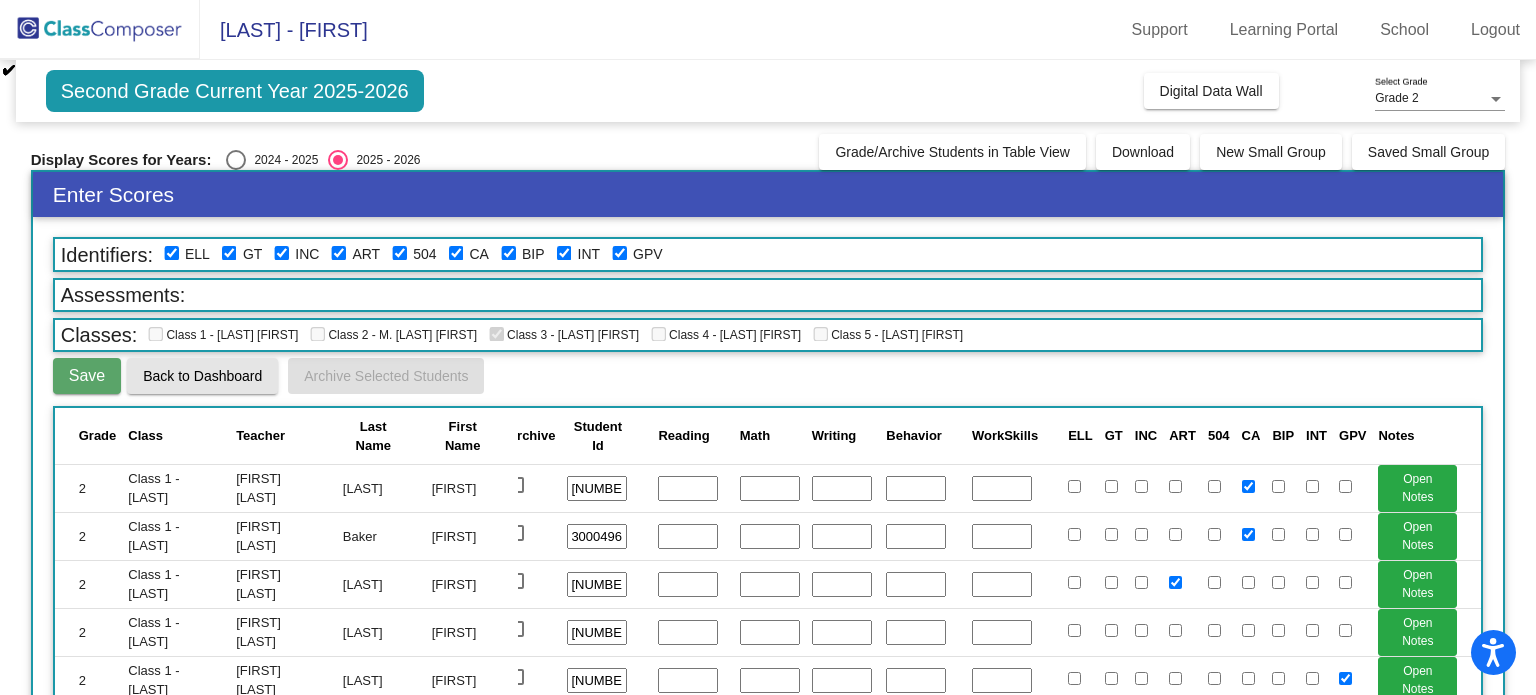 click on "Back to Dashboard" 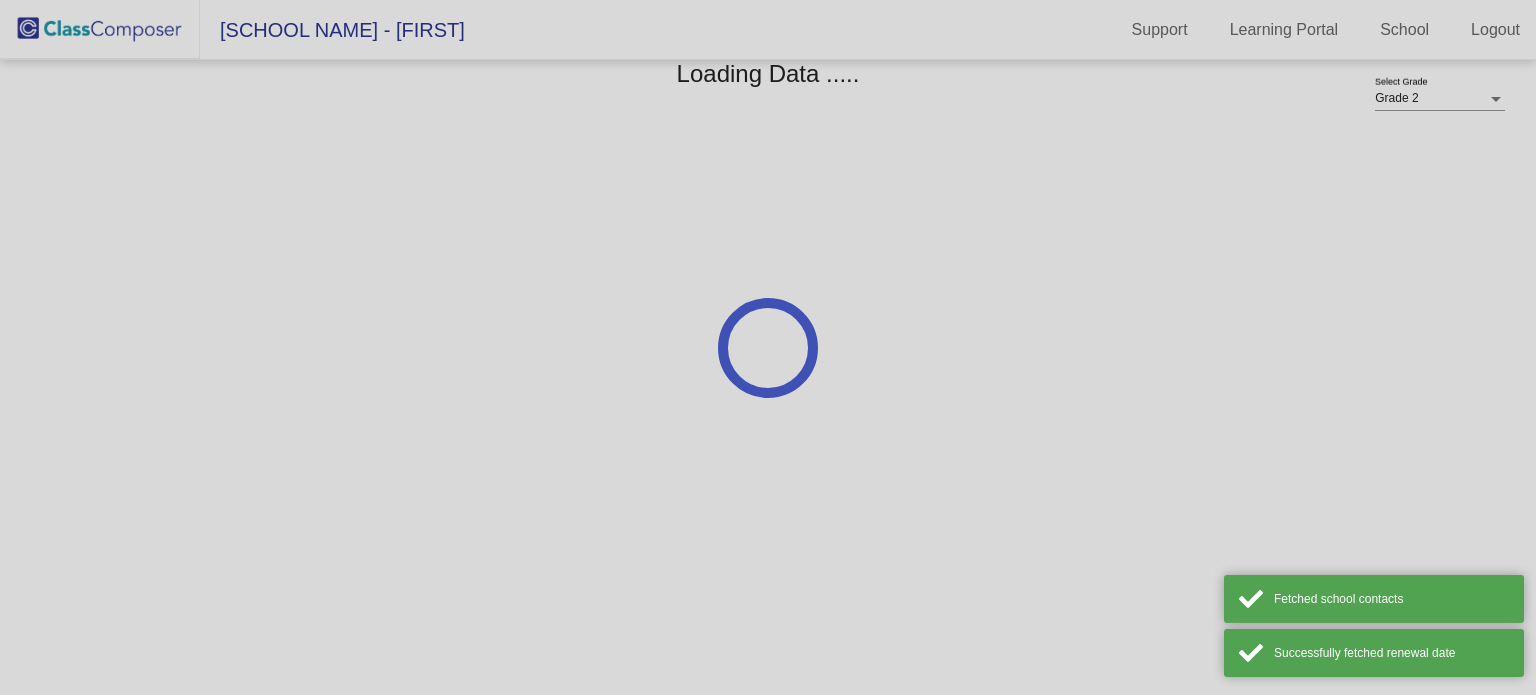 scroll, scrollTop: 0, scrollLeft: 0, axis: both 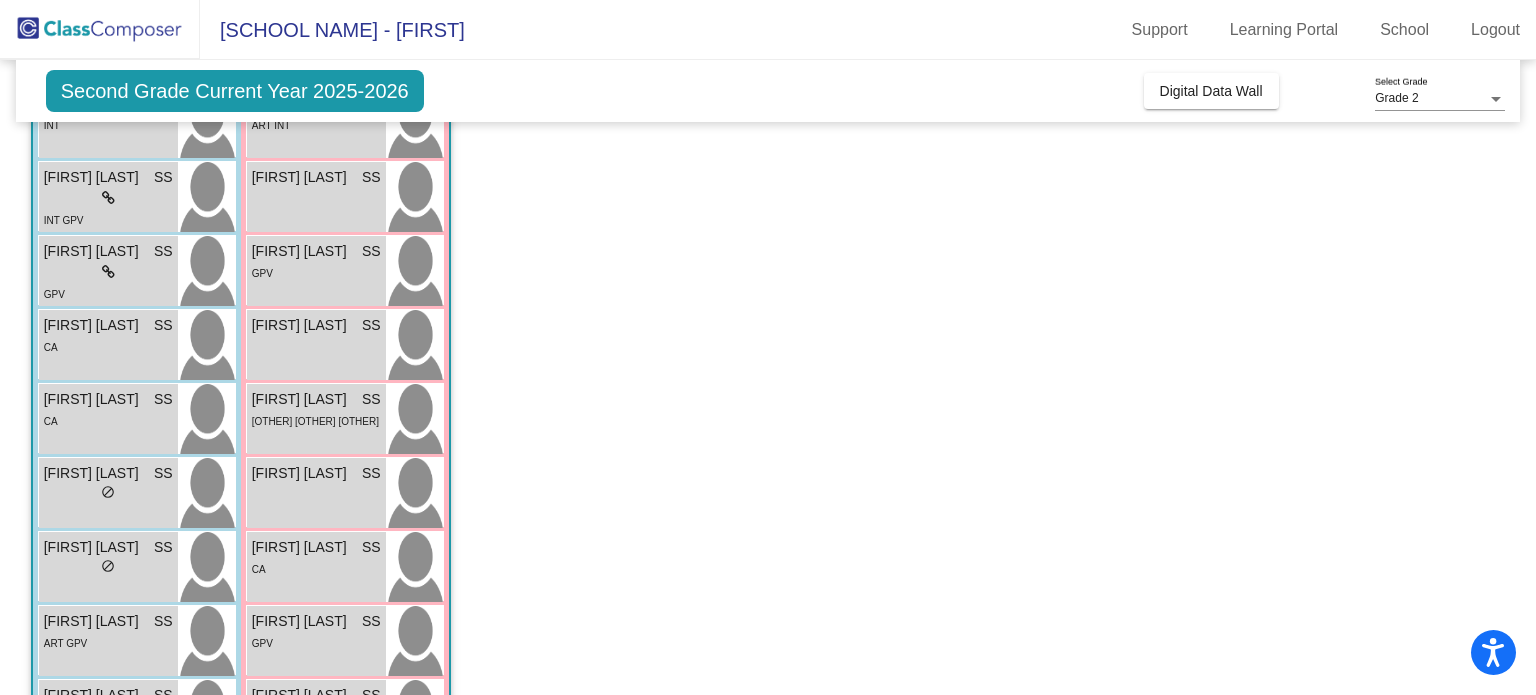 click on "Joe Harris Elementary - Sabrina Support Learning Portal School Logout" 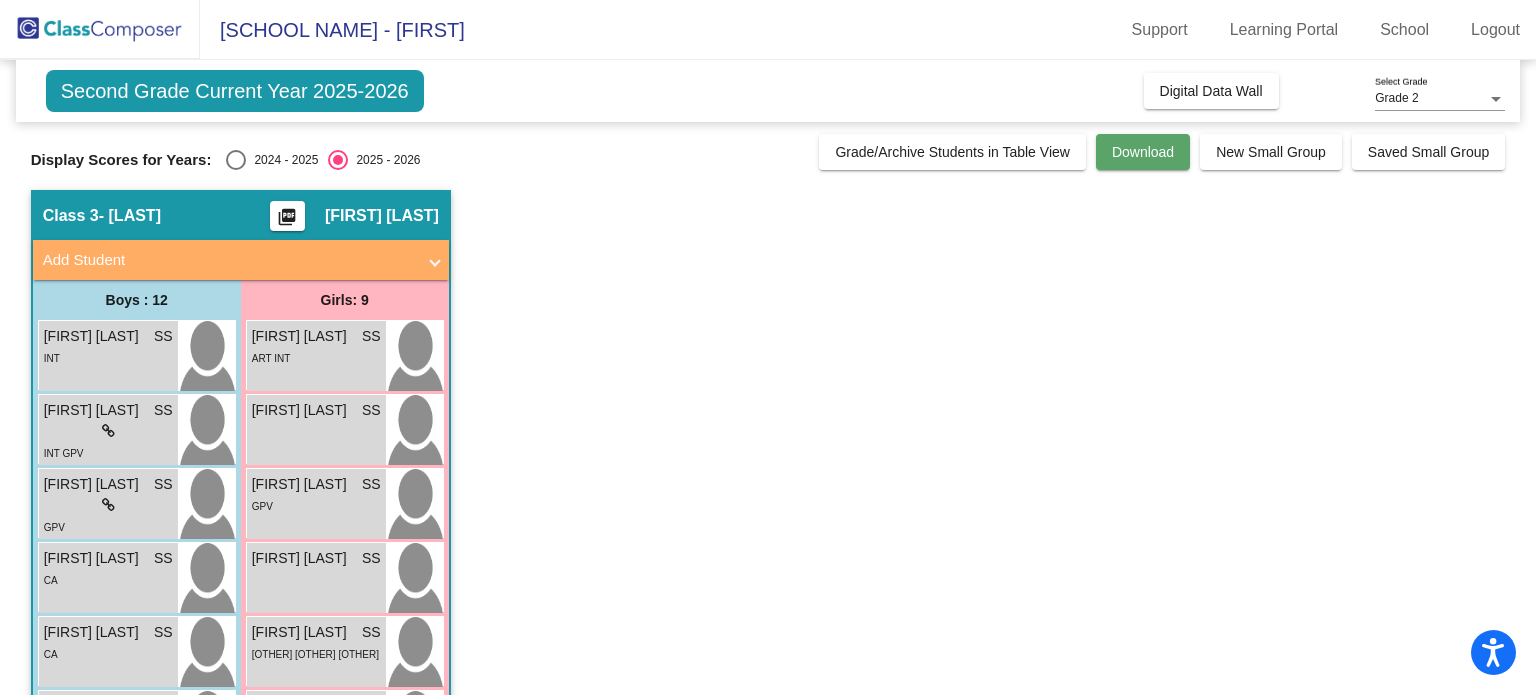 click on "Download" 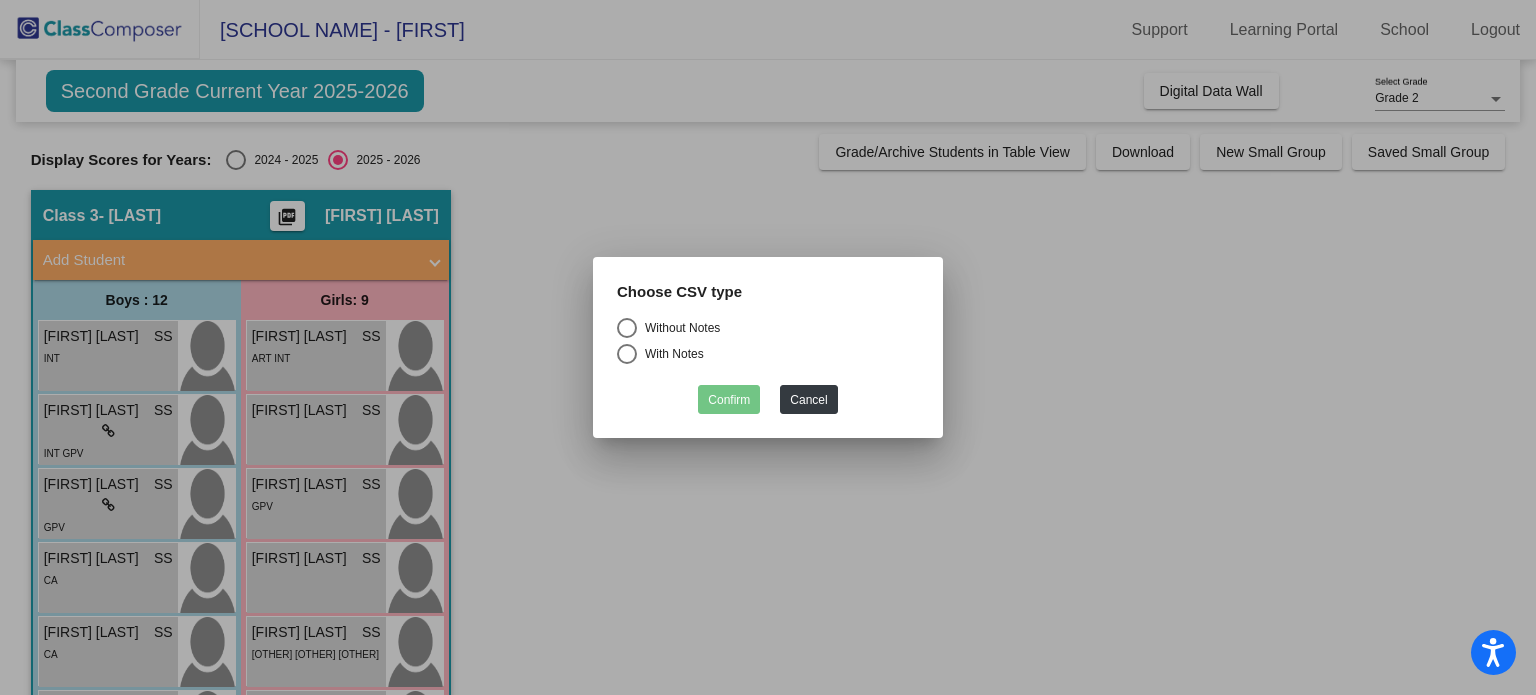 click at bounding box center [627, 328] 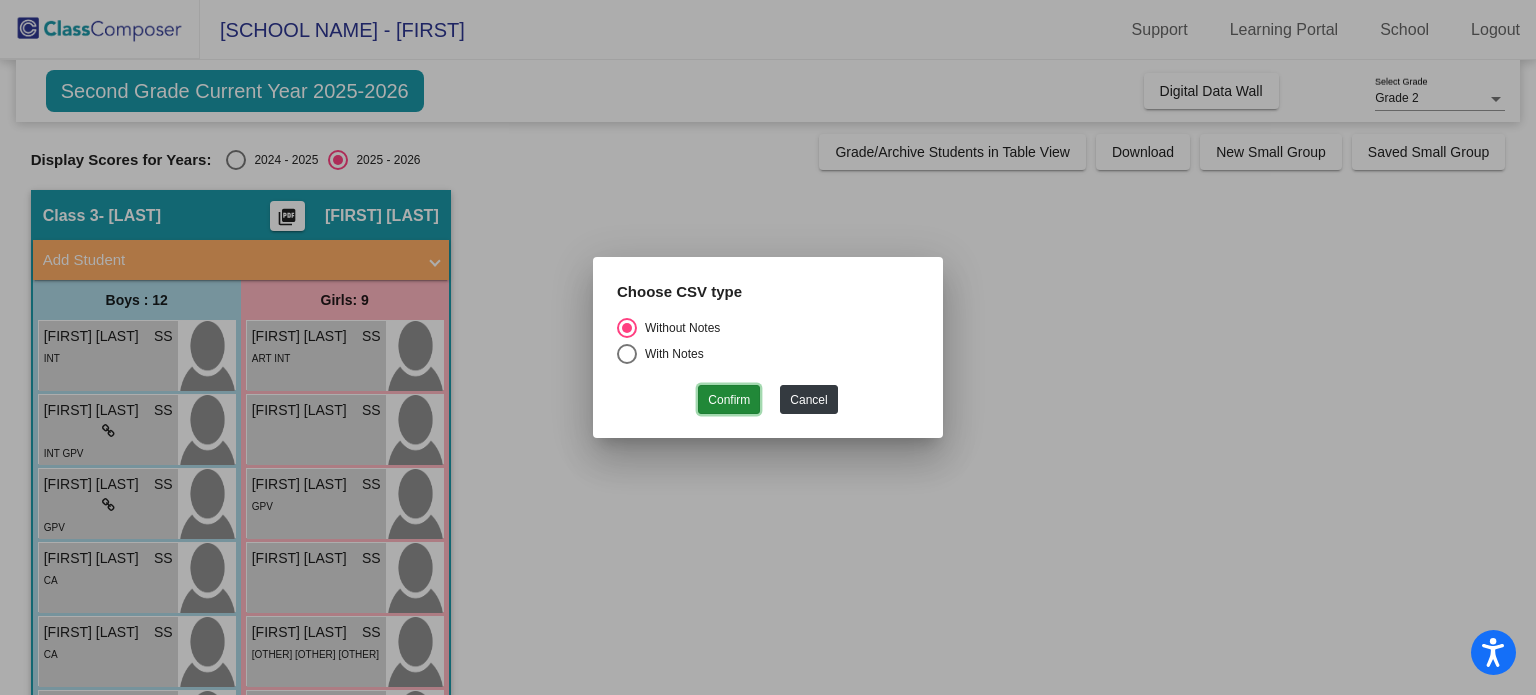 click on "Confirm" at bounding box center (729, 399) 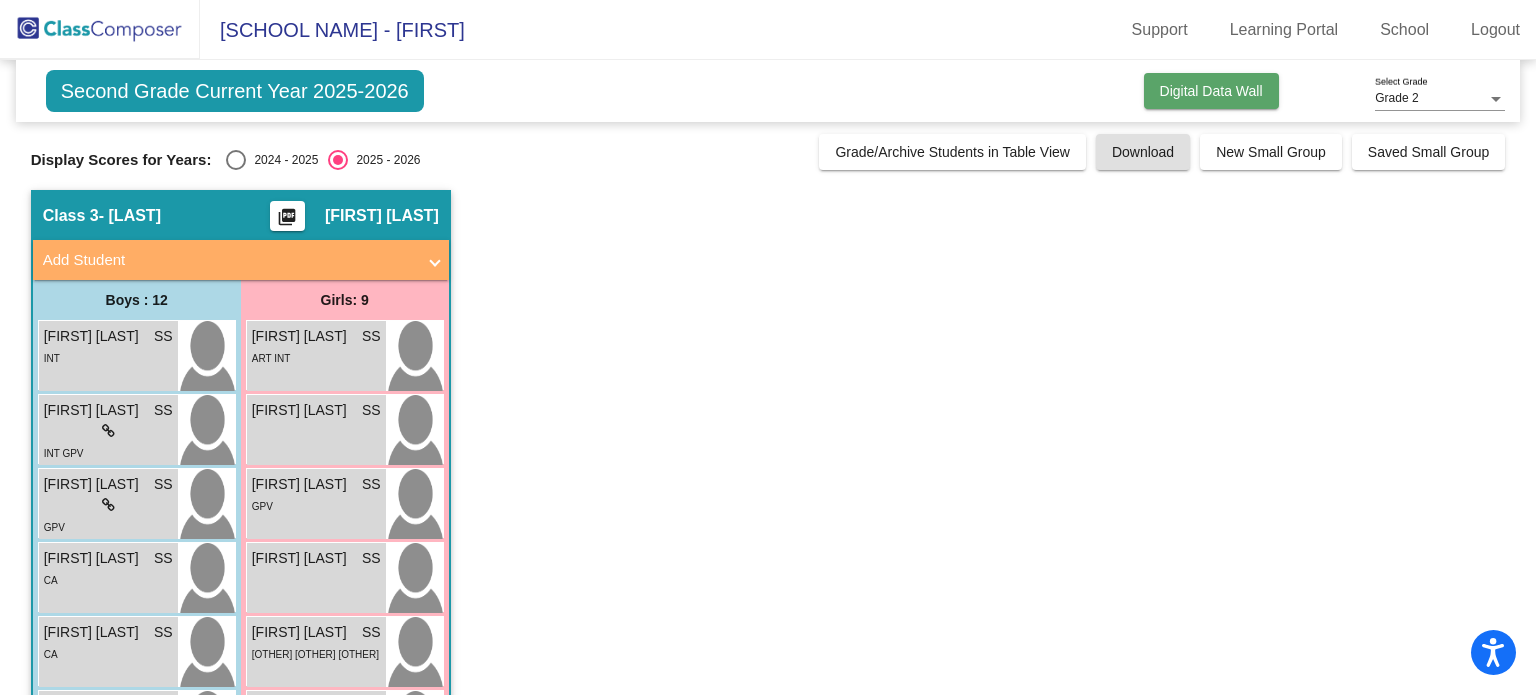 click on "Digital Data Wall" 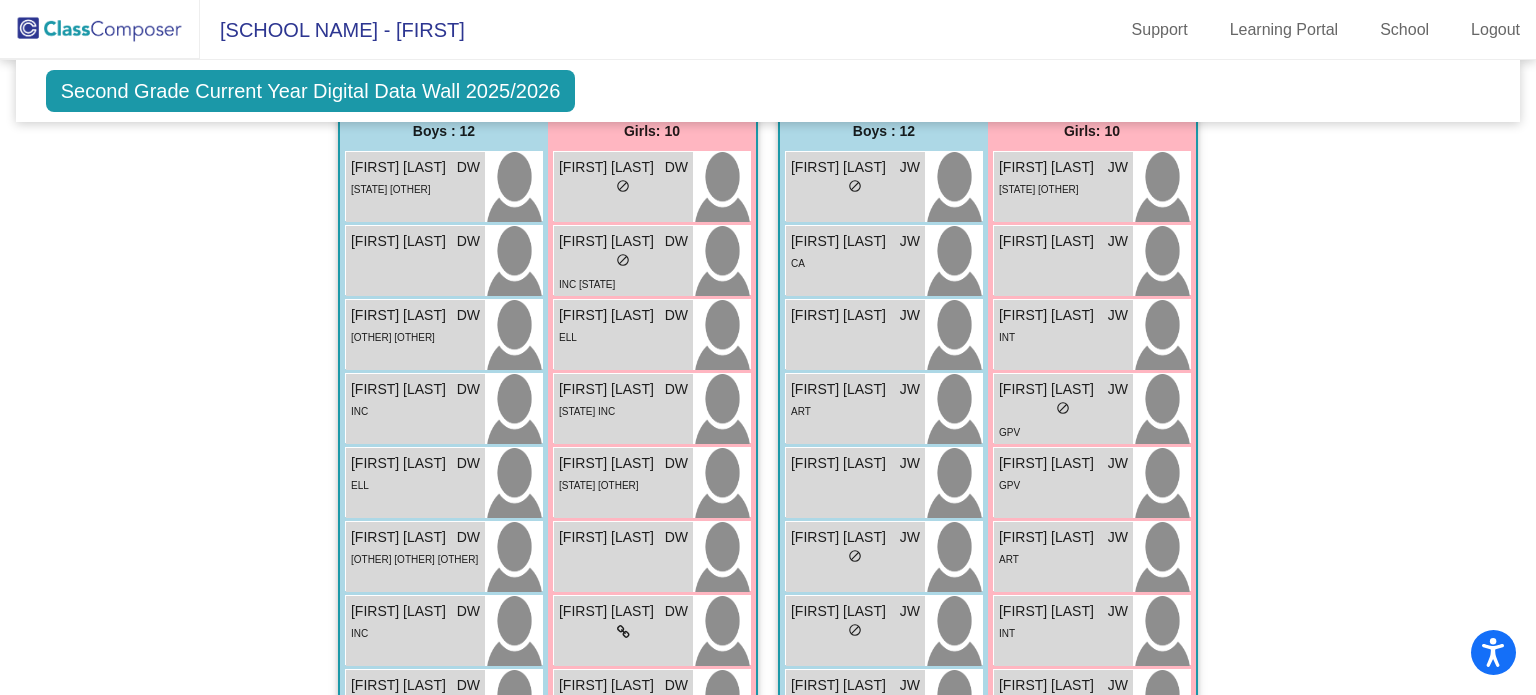 scroll, scrollTop: 1494, scrollLeft: 0, axis: vertical 